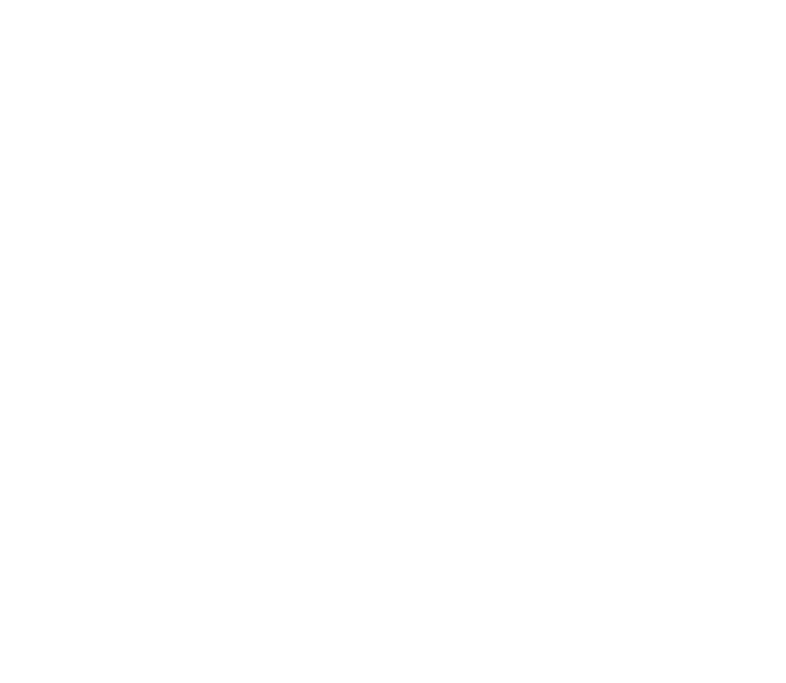 scroll, scrollTop: 0, scrollLeft: 0, axis: both 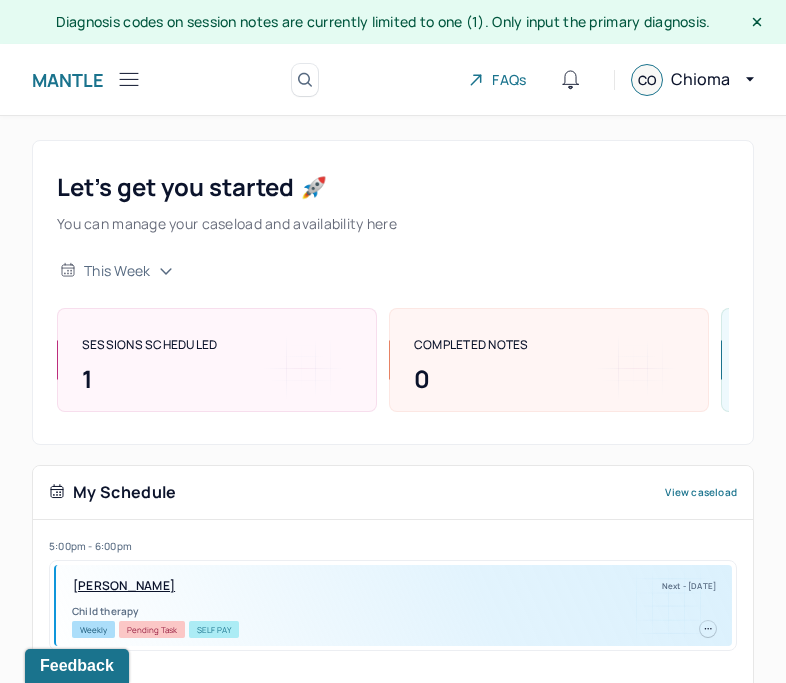 click 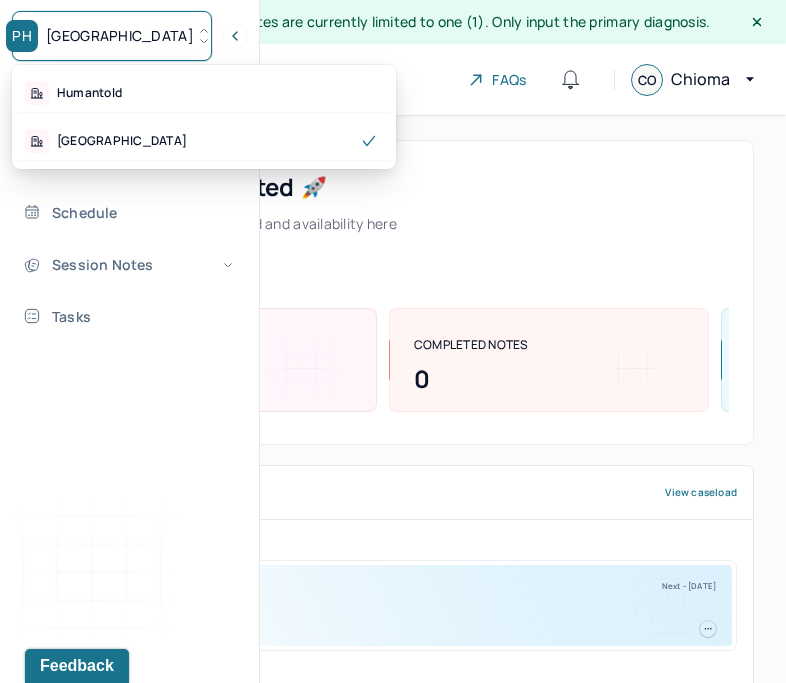 click on "[GEOGRAPHIC_DATA]" at bounding box center (112, 36) 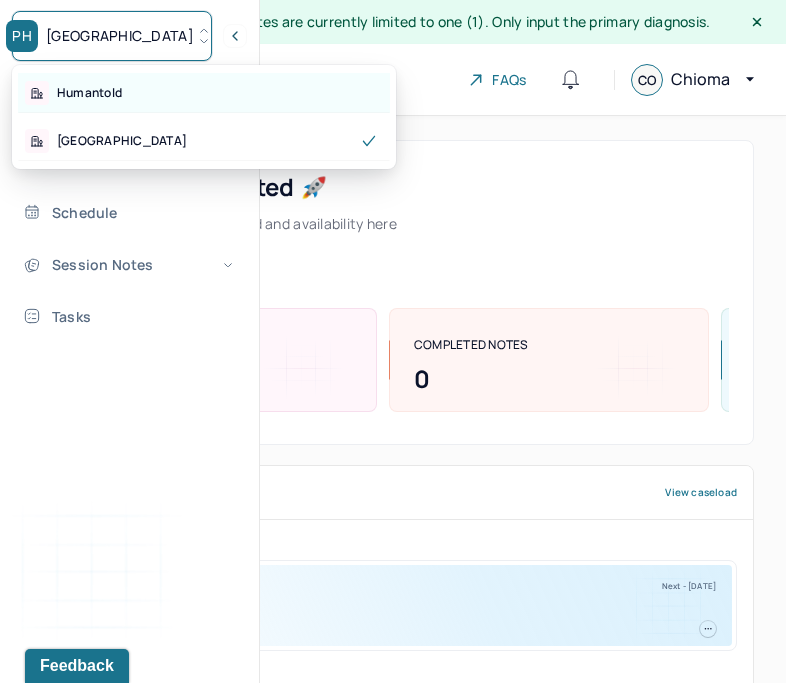 click on "Humantold" at bounding box center [204, 93] 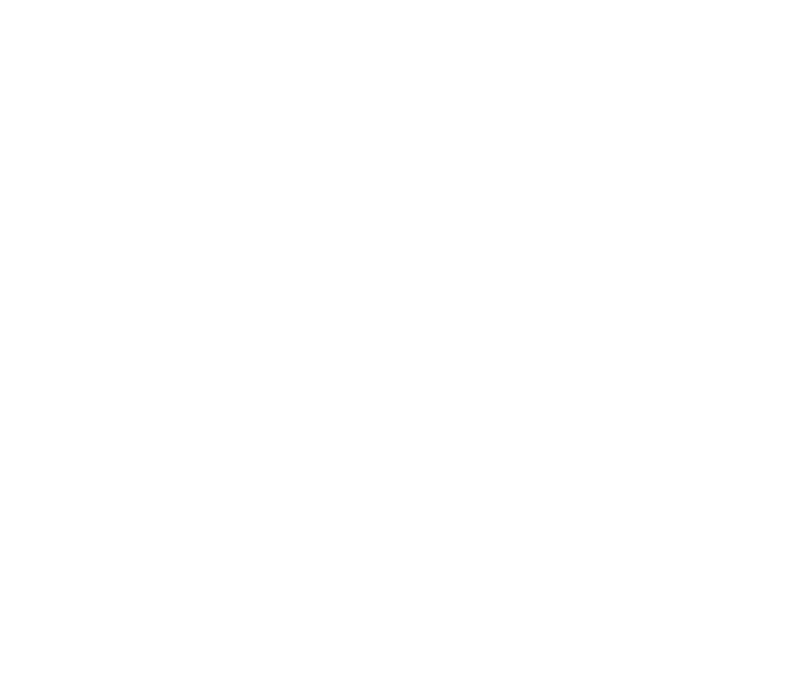 scroll, scrollTop: 0, scrollLeft: 0, axis: both 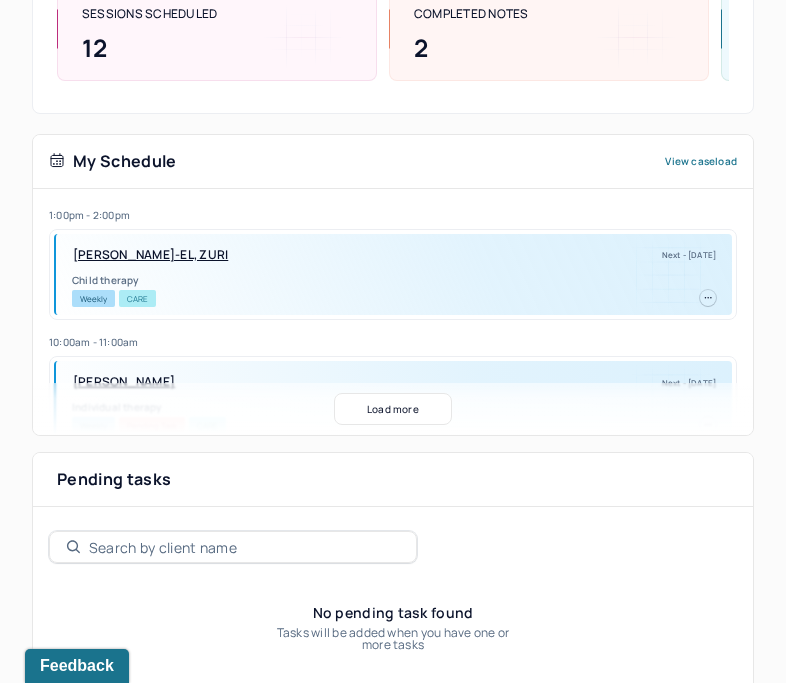 click on "Load more" at bounding box center (393, 409) 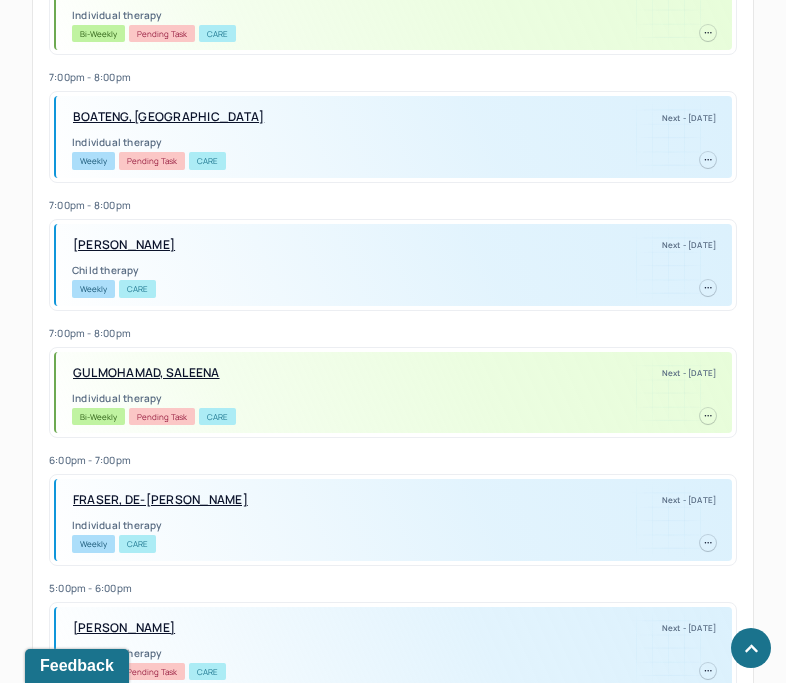 scroll, scrollTop: 1842, scrollLeft: 0, axis: vertical 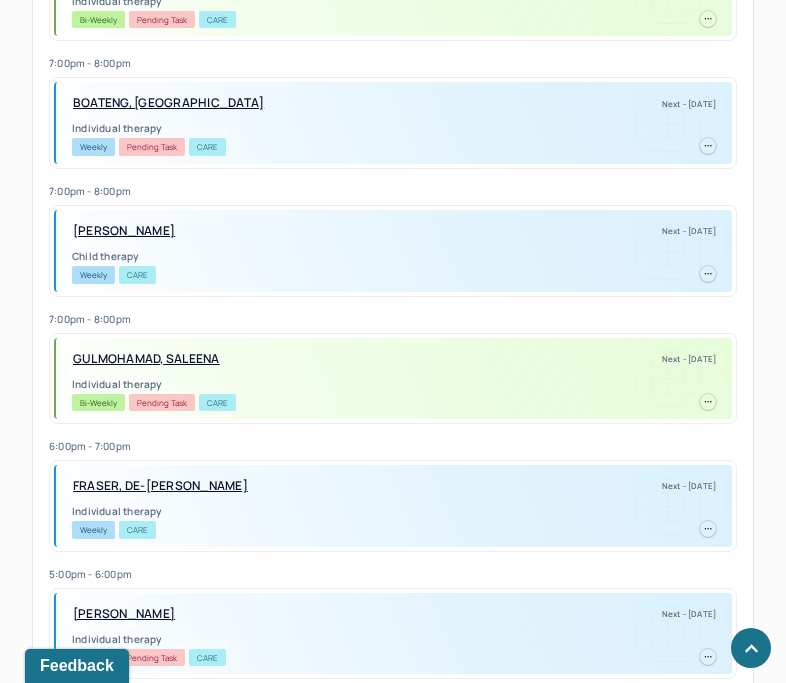 click on "HURLEY, SHANAI" at bounding box center [124, 231] 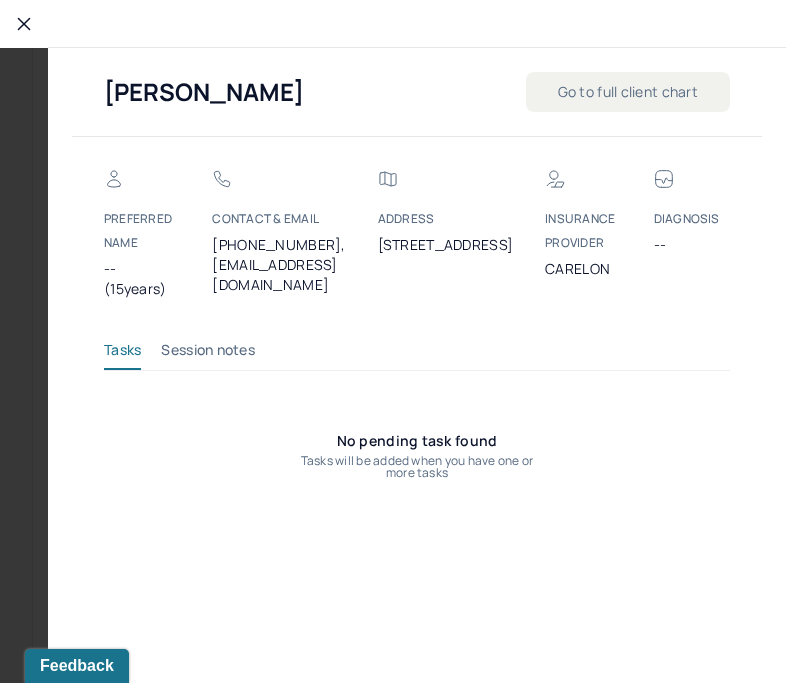 click on "Go to full client chart" at bounding box center (628, 92) 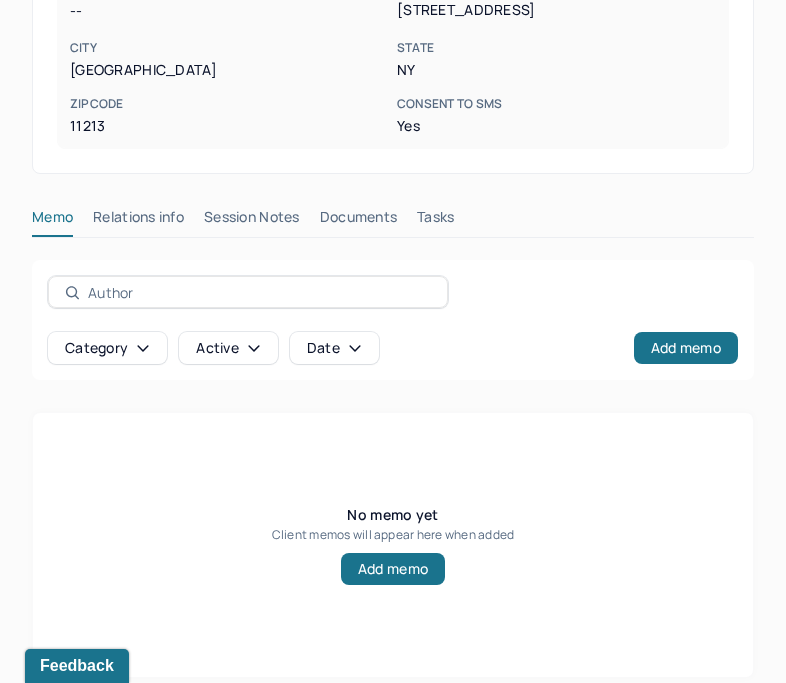 scroll, scrollTop: 598, scrollLeft: 0, axis: vertical 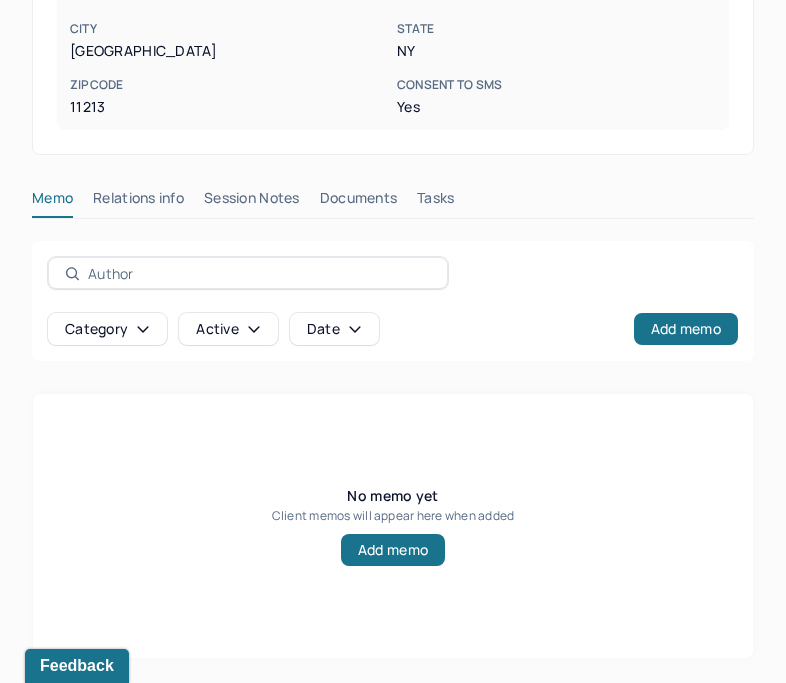 click on "Session Notes" at bounding box center (252, 202) 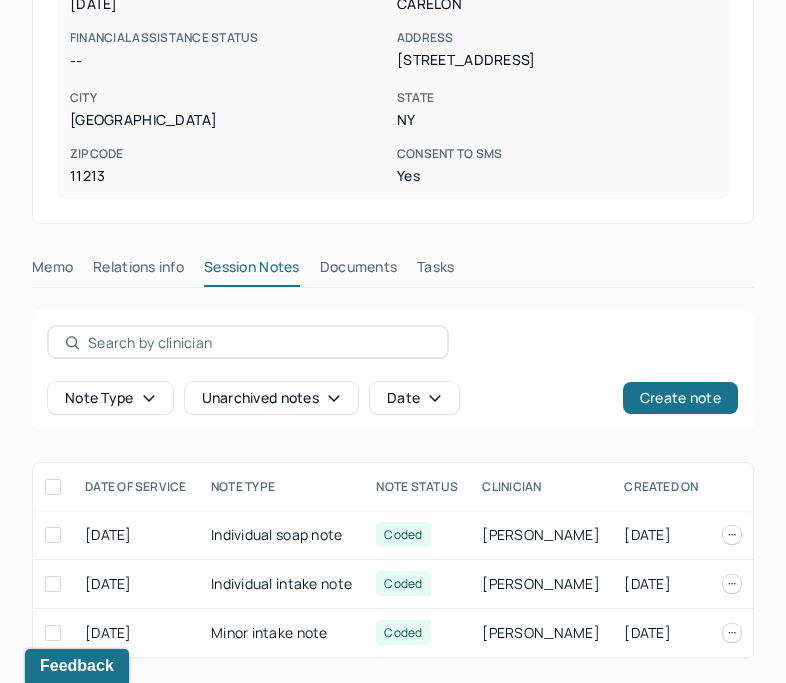 scroll, scrollTop: 529, scrollLeft: 0, axis: vertical 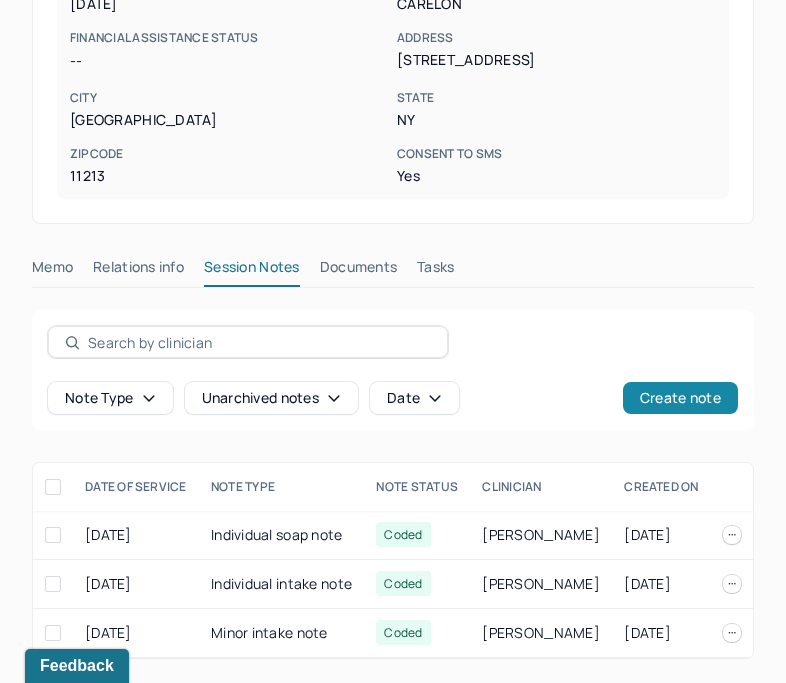 click on "Create note" at bounding box center [680, 398] 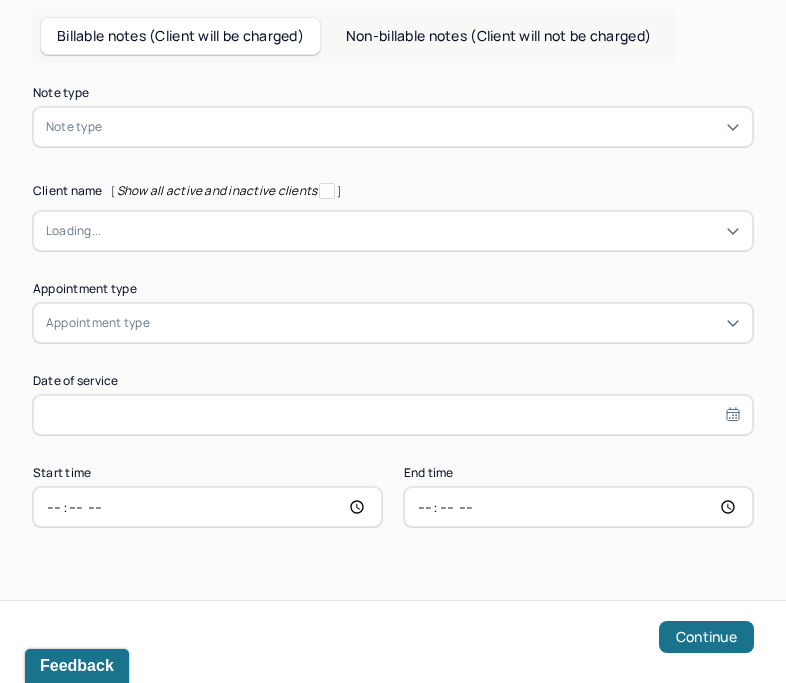 scroll, scrollTop: 87, scrollLeft: 0, axis: vertical 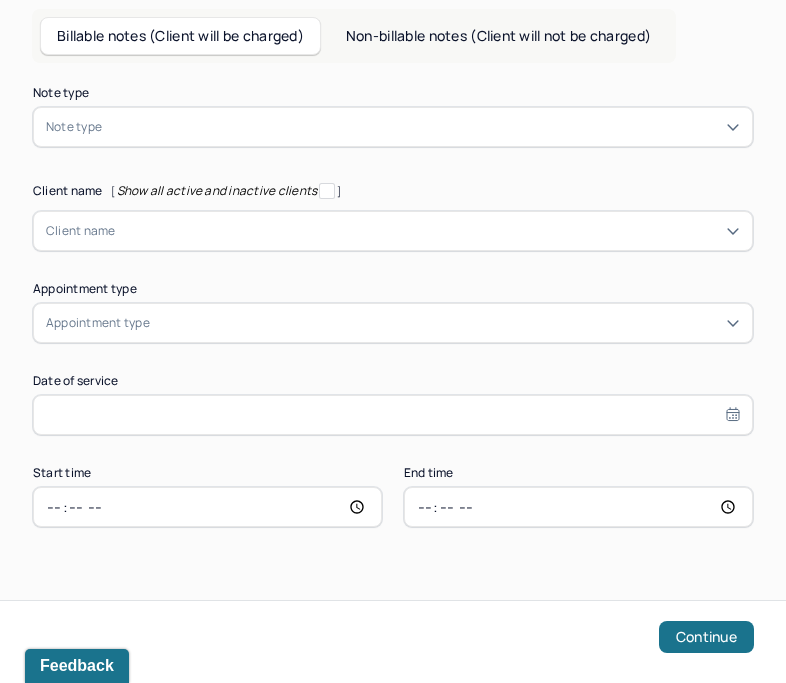 click at bounding box center [423, 127] 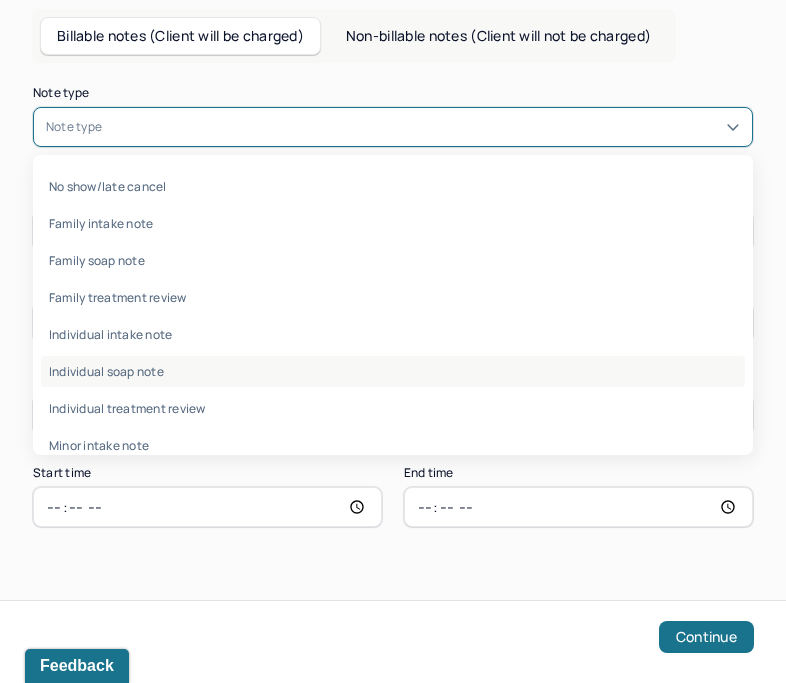 click on "Individual soap note" at bounding box center (393, 371) 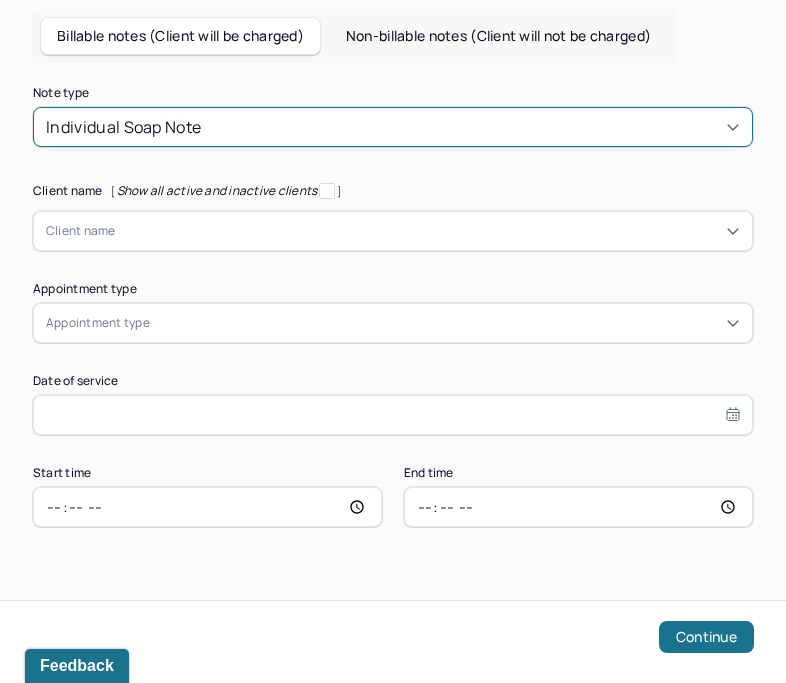 click at bounding box center (428, 231) 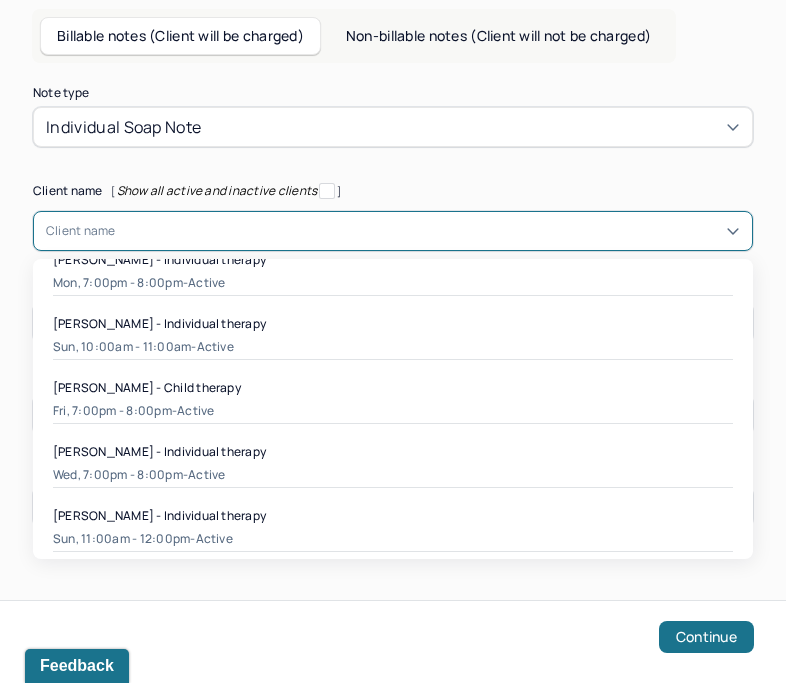 scroll, scrollTop: 725, scrollLeft: 0, axis: vertical 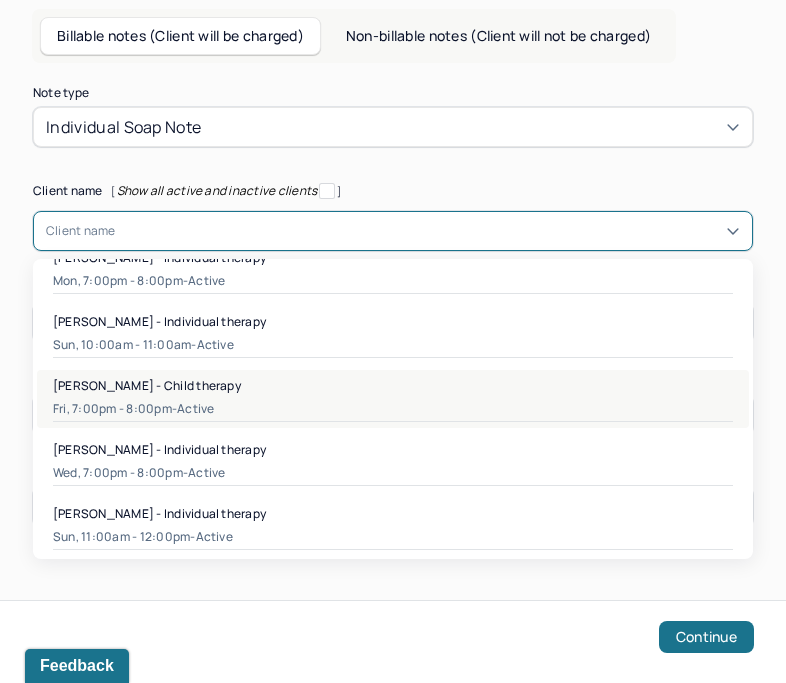click on "active" at bounding box center (195, 409) 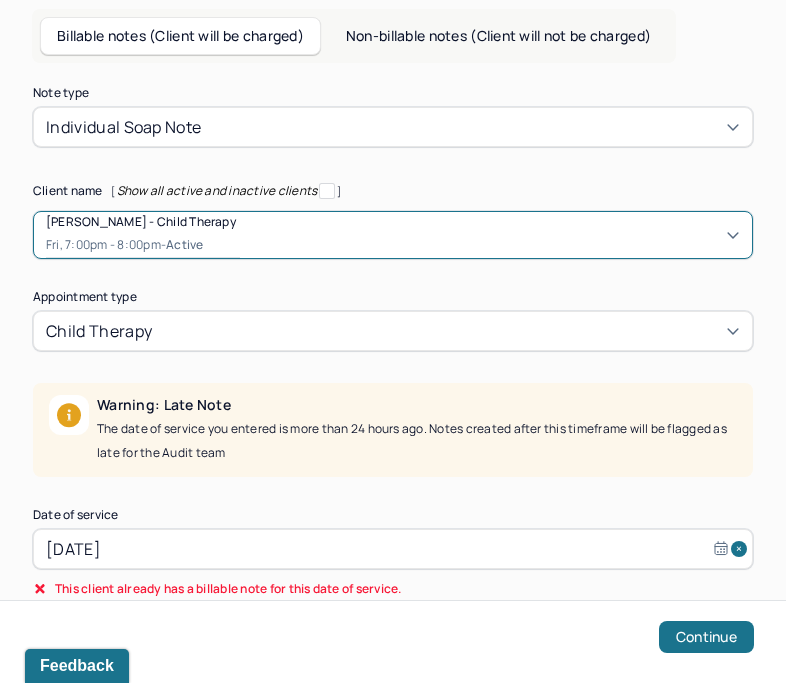 scroll, scrollTop: 253, scrollLeft: 0, axis: vertical 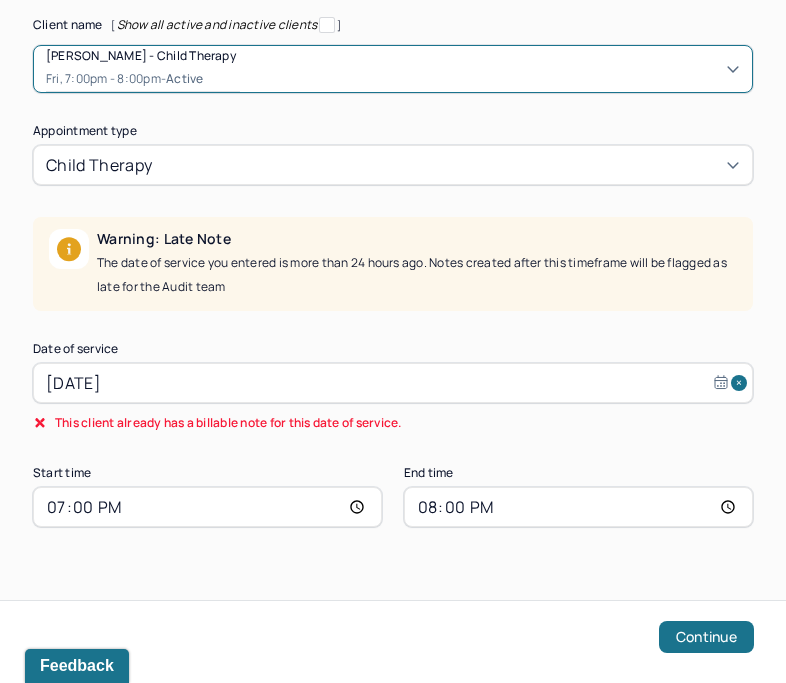 click on "Jun 27, 2025" at bounding box center (393, 383) 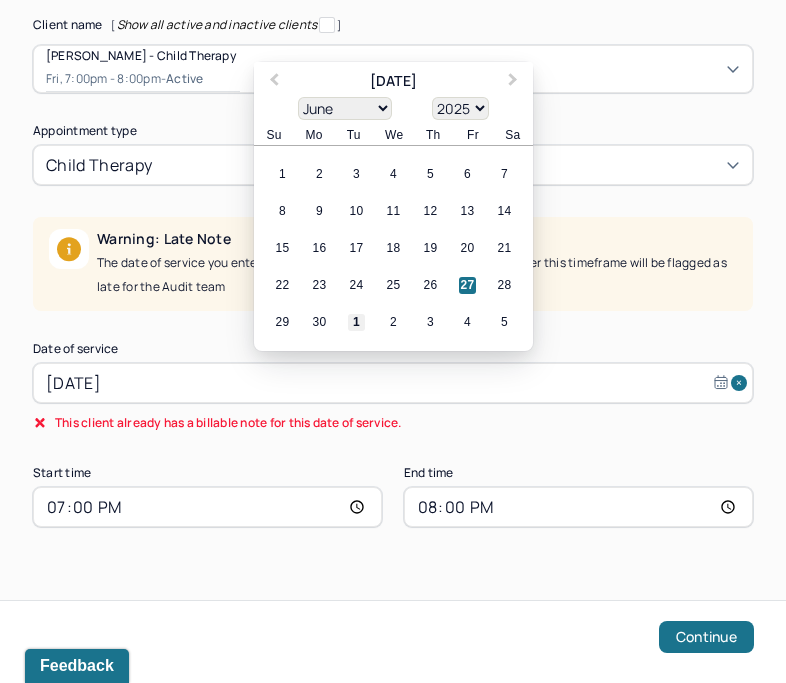 click on "1" at bounding box center (356, 322) 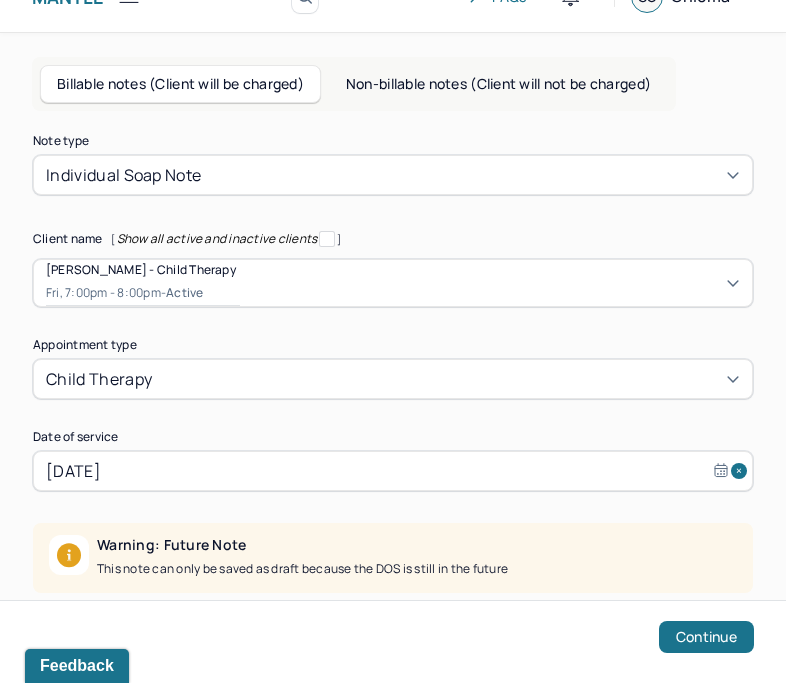 scroll, scrollTop: 197, scrollLeft: 0, axis: vertical 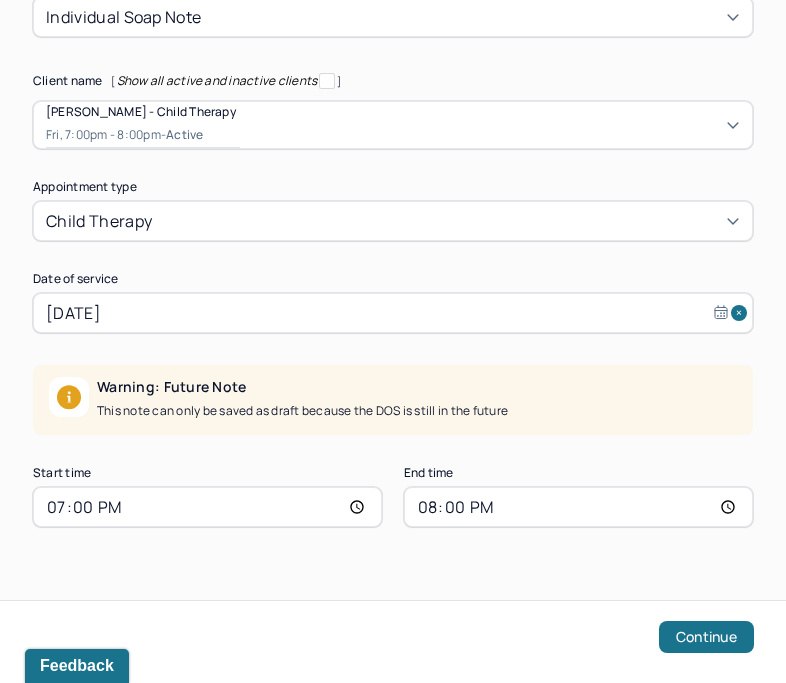 click on "19:00" at bounding box center [207, 507] 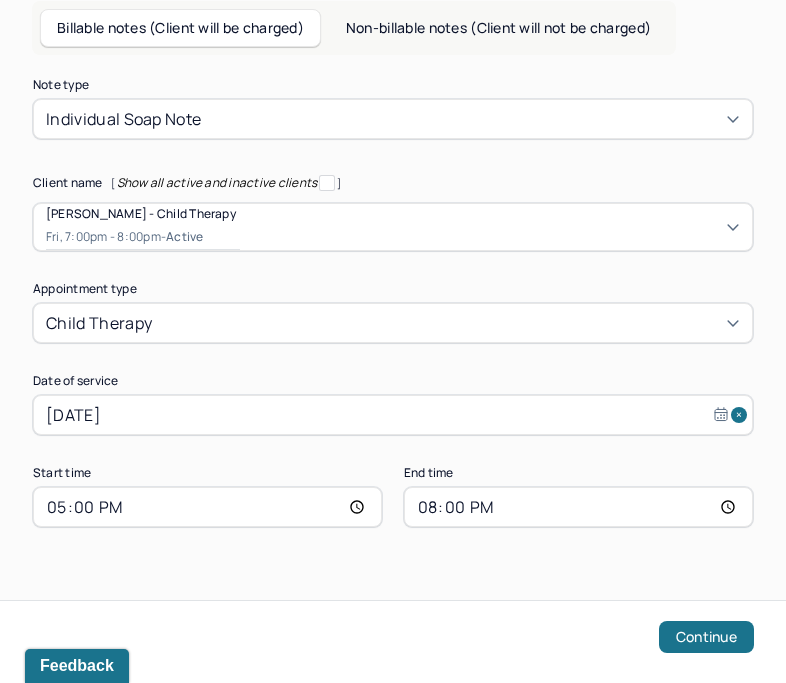 scroll, scrollTop: 95, scrollLeft: 0, axis: vertical 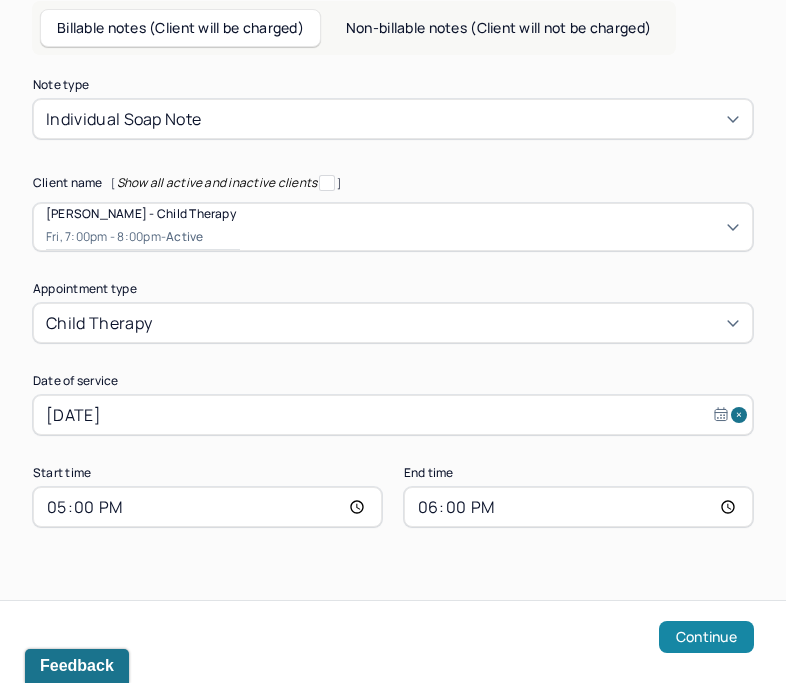 click on "Continue" at bounding box center [706, 637] 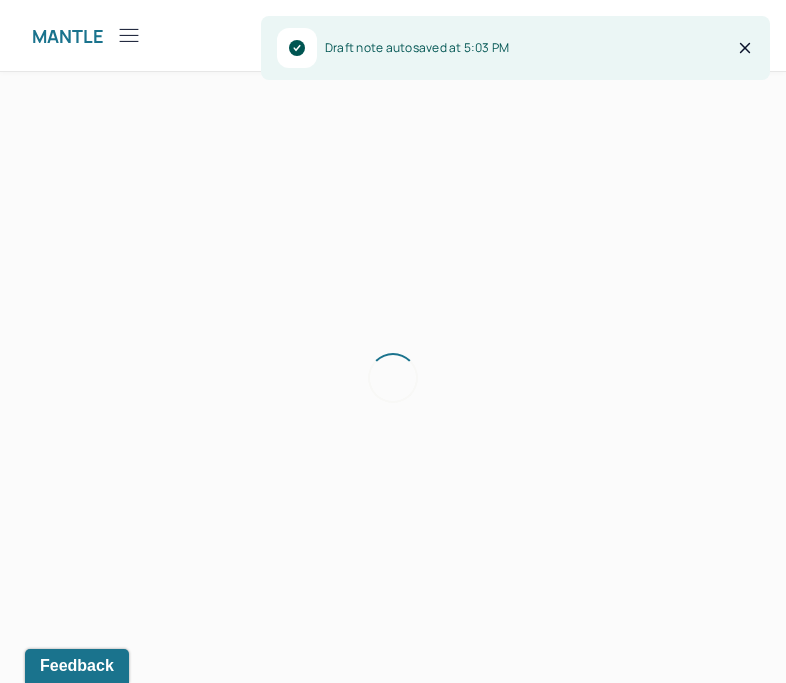 scroll, scrollTop: 0, scrollLeft: 0, axis: both 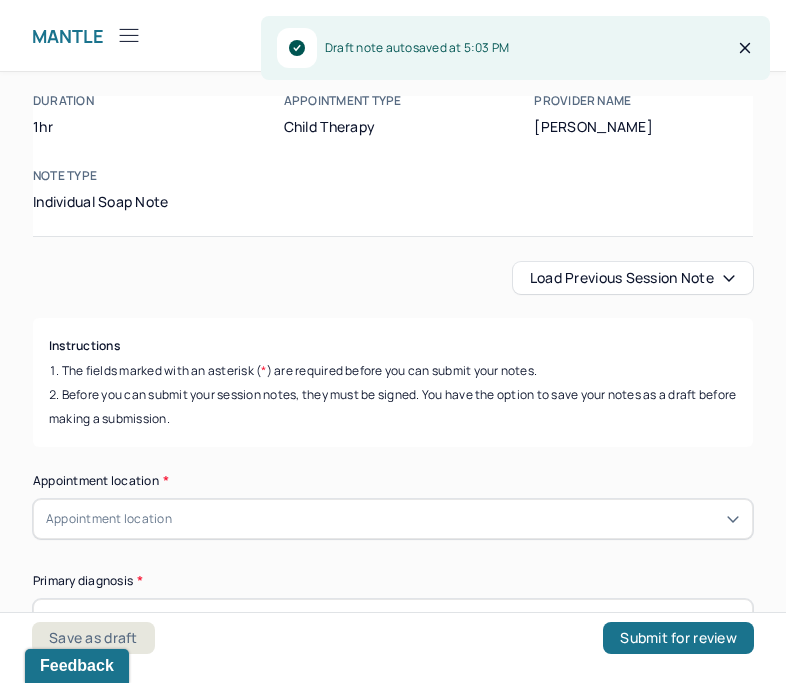 click on "Load previous session note" at bounding box center (633, 278) 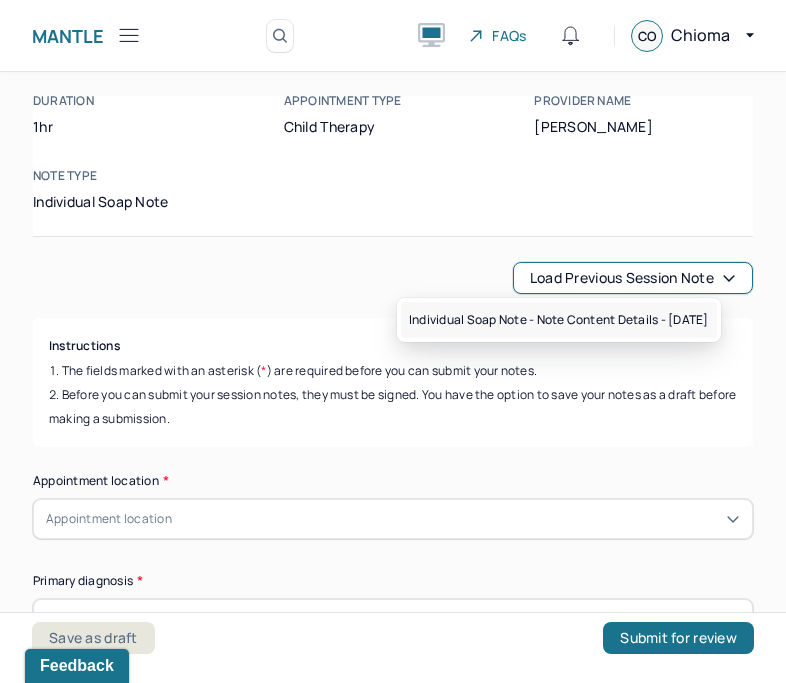 click on "Individual soap note   - Note content Details -   06/27/2025" at bounding box center [559, 320] 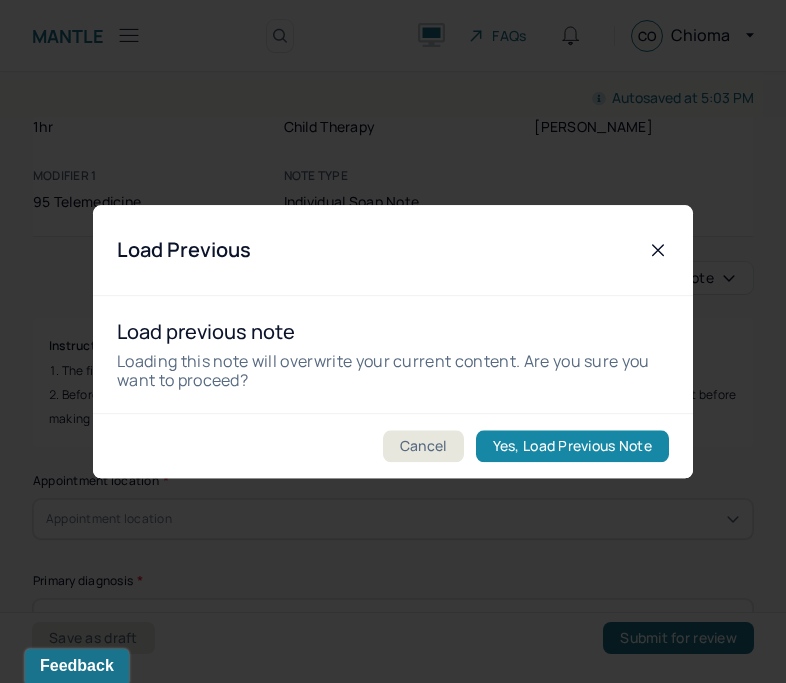 click on "Yes, Load Previous Note" at bounding box center (572, 446) 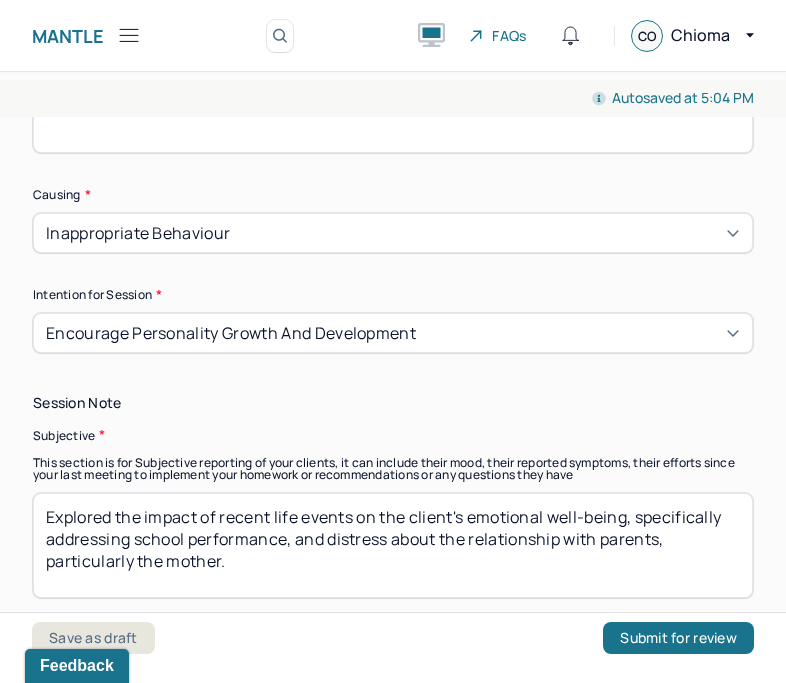 scroll, scrollTop: 1169, scrollLeft: 0, axis: vertical 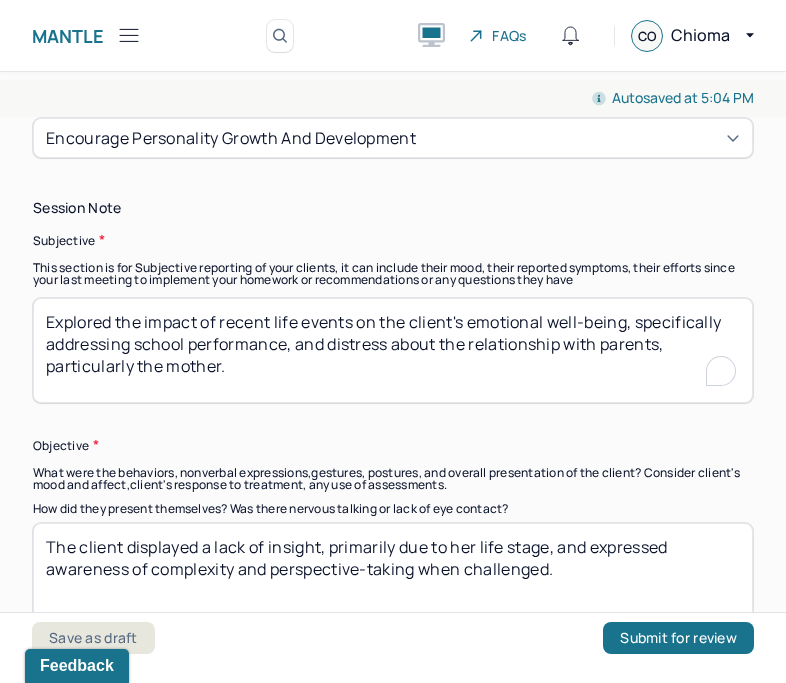 drag, startPoint x: 134, startPoint y: 349, endPoint x: 226, endPoint y: 377, distance: 96.16652 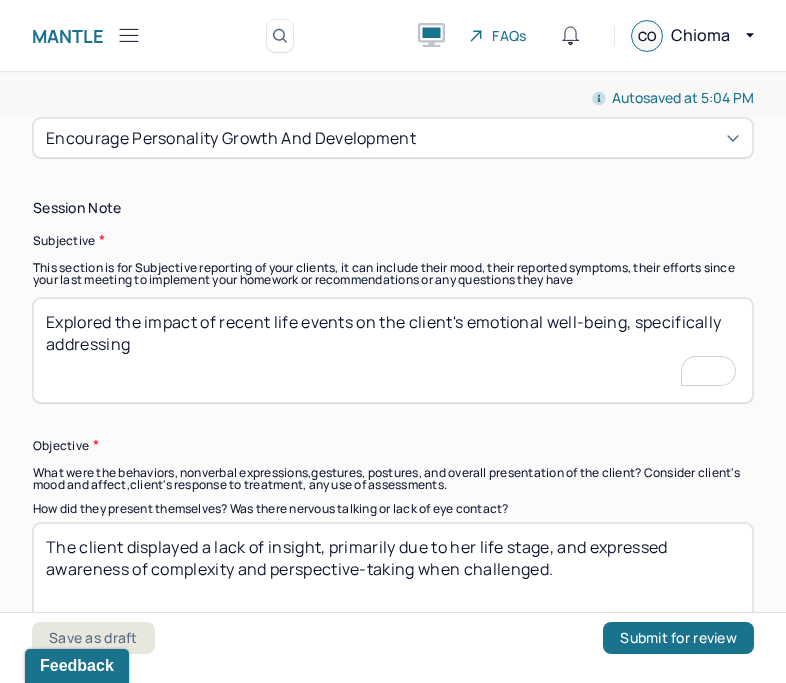 scroll, scrollTop: 1457, scrollLeft: 0, axis: vertical 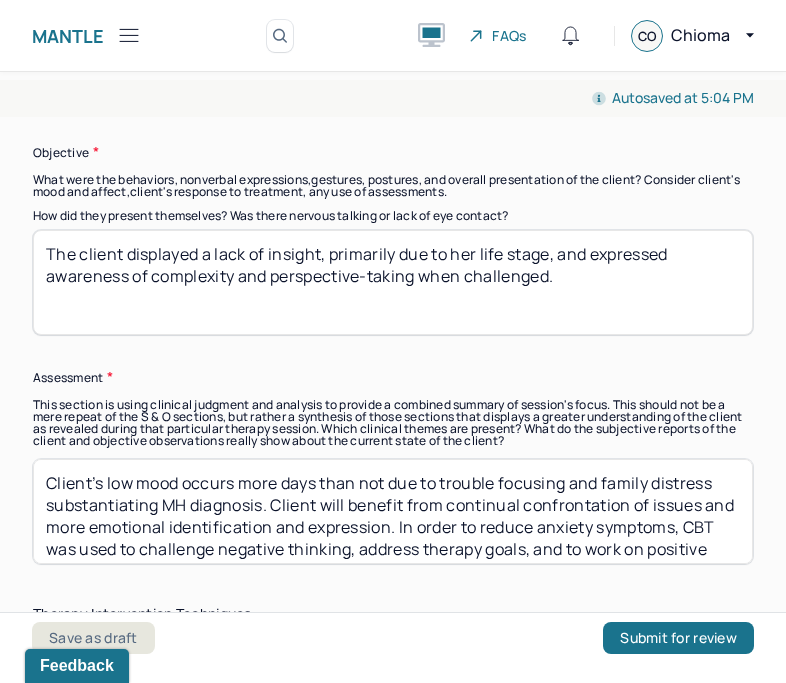 type on "Explored the impact of recent life events on the client's emotional well-being, specifically addressing" 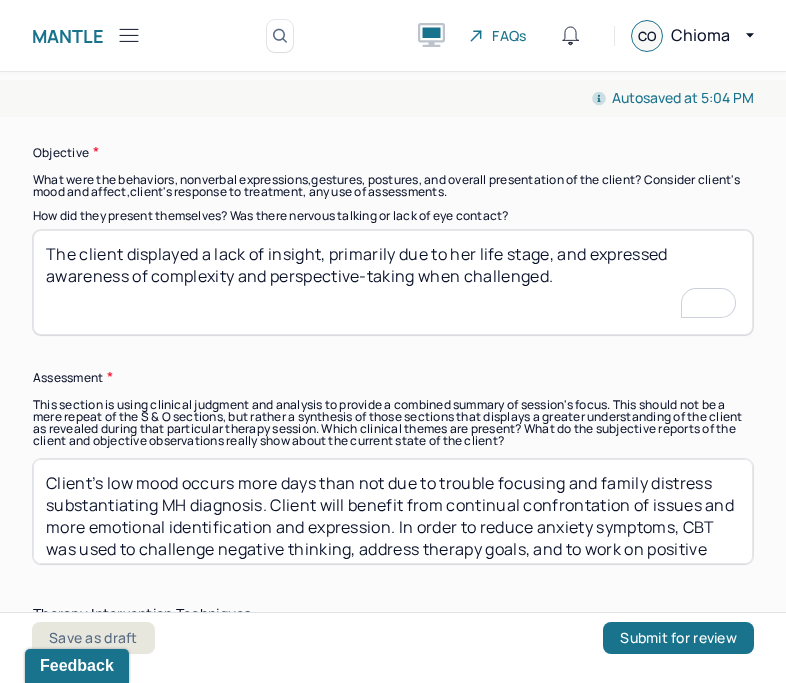 drag, startPoint x: 203, startPoint y: 258, endPoint x: 551, endPoint y: 276, distance: 348.4652 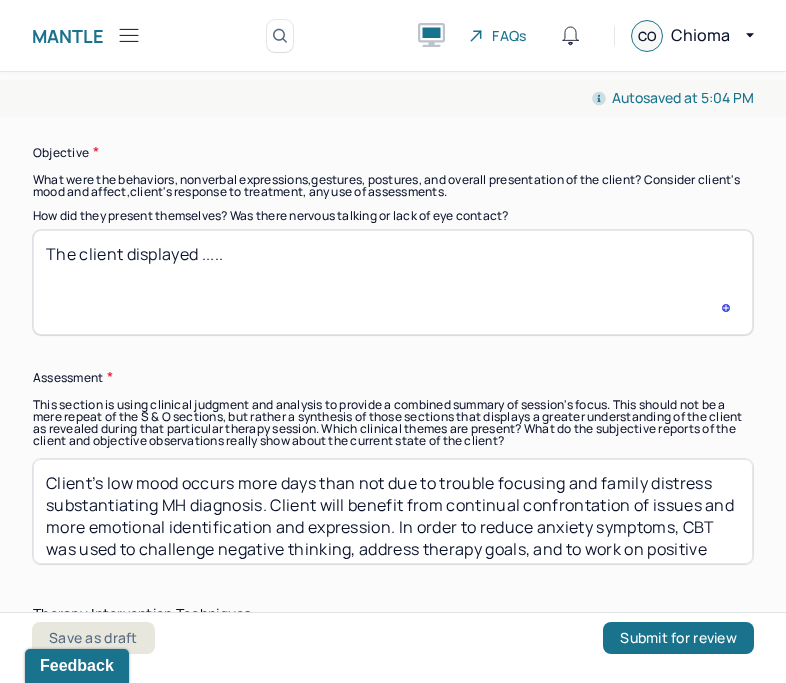 scroll, scrollTop: 1592, scrollLeft: 0, axis: vertical 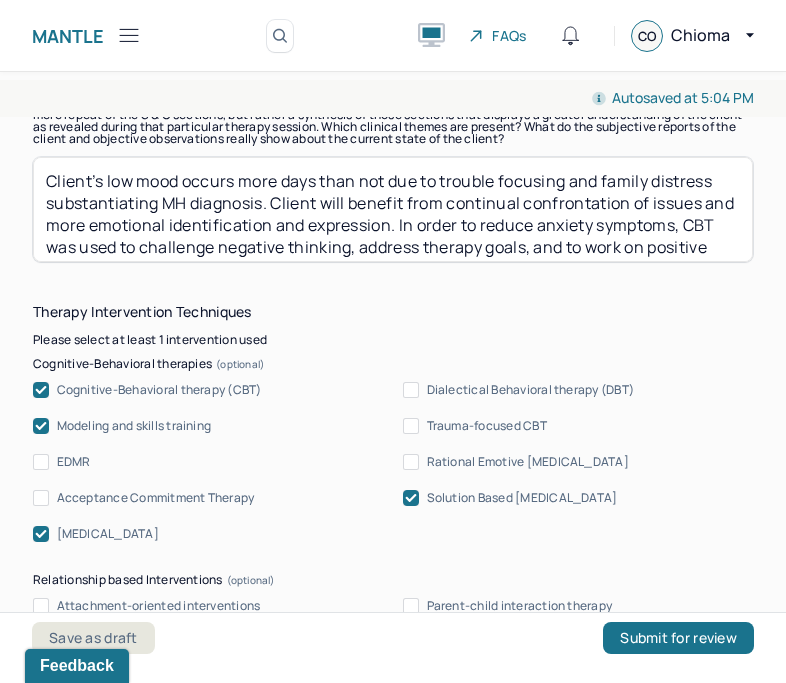 type on "The client displayed ....." 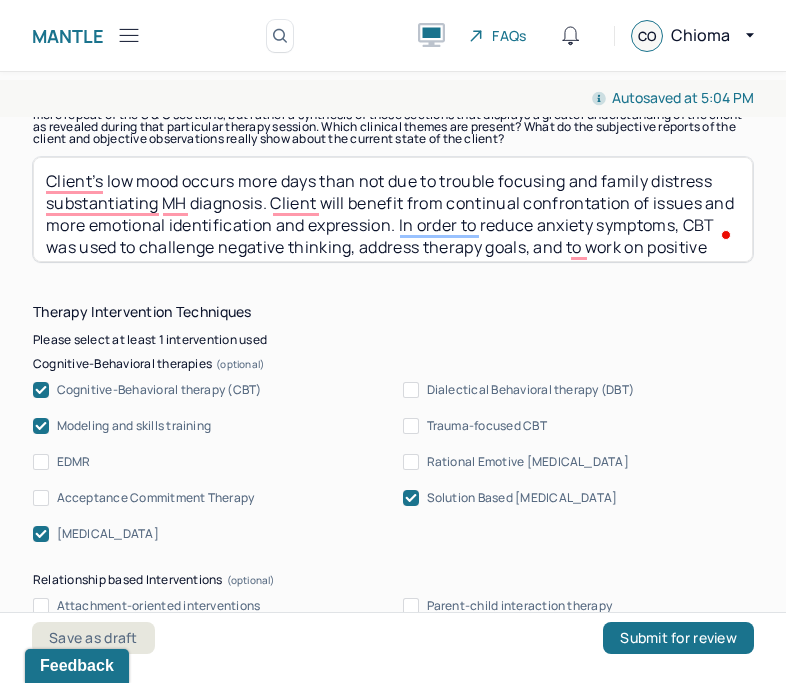 drag, startPoint x: 425, startPoint y: 183, endPoint x: 563, endPoint y: 188, distance: 138.09055 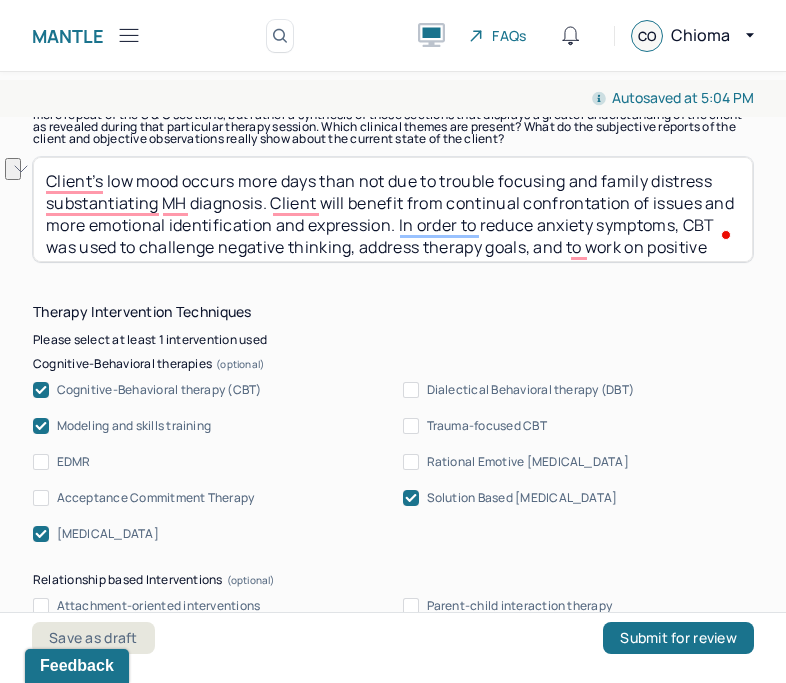 click on "Client’s low mood occurs more days than not due to trouble focusing and family distress substantiating MH diagnosis. Client will benefit from continual confrontation of issues and more emotional identification and expression. In order to reduce anxiety symptoms, CBT was used to challenge negative thinking, address therapy goals, and to work on positive coping strategies. Client denied any SI/HI, planning, intent, or attempts." at bounding box center [393, 209] 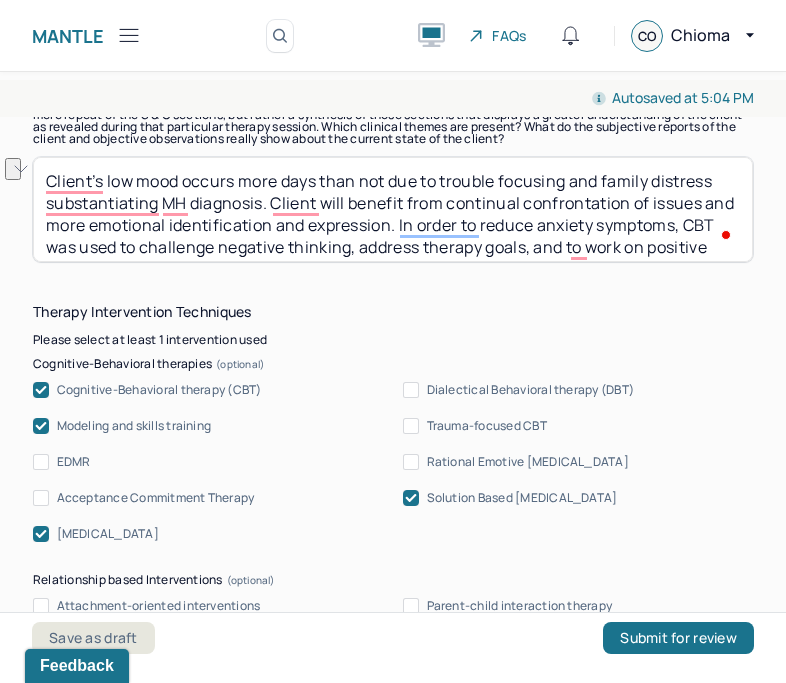 drag, startPoint x: 446, startPoint y: 183, endPoint x: 703, endPoint y: 181, distance: 257.00778 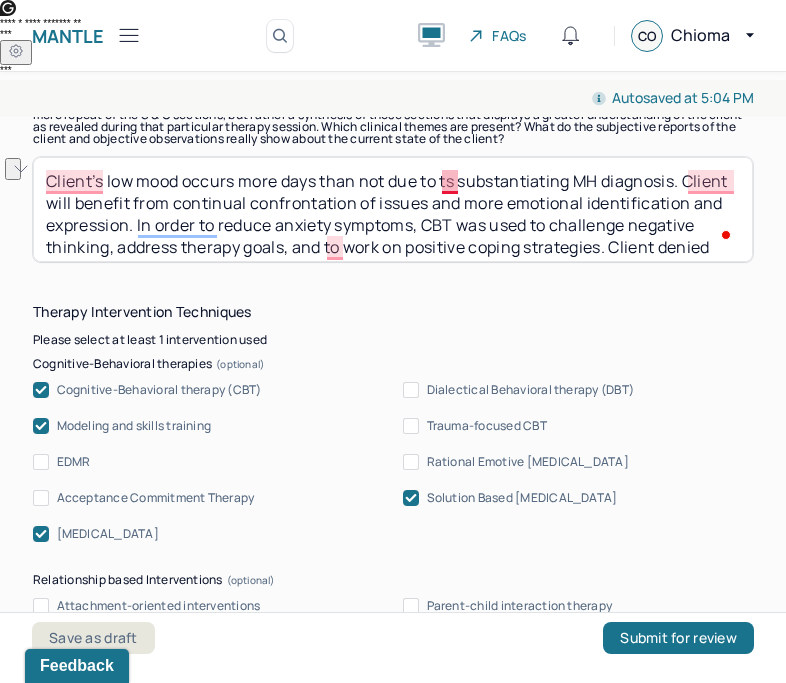 click on "Client’s low mood occurs more days than not due to ts substantiating MH diagnosis. Client will benefit from continual confrontation of issues and more emotional identification and expression. In order to reduce anxiety symptoms, CBT was used to challenge negative thinking, address therapy goals, and to work on positive coping strategies. Client denied any SI/HI, planning, intent, or attempts." at bounding box center (393, 209) 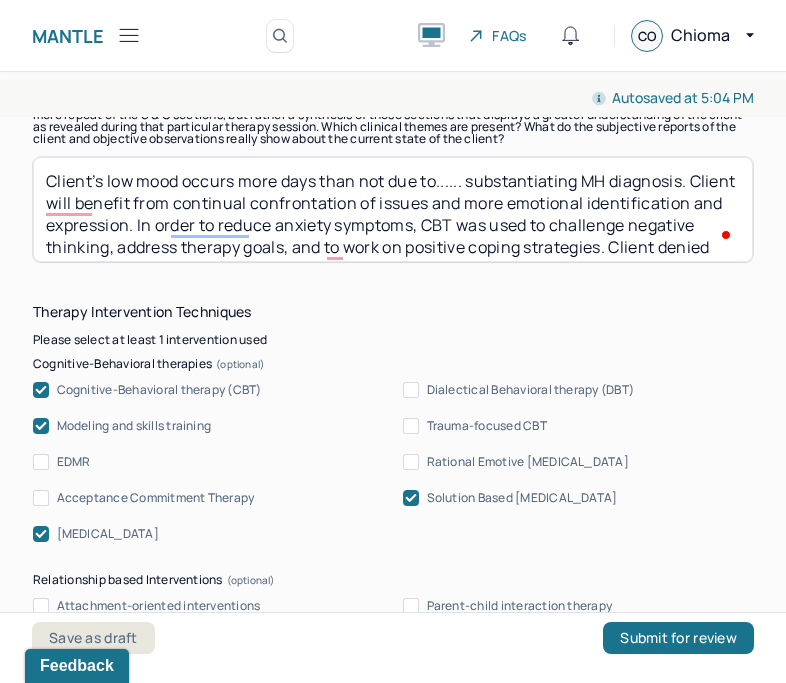scroll, scrollTop: 1851, scrollLeft: 0, axis: vertical 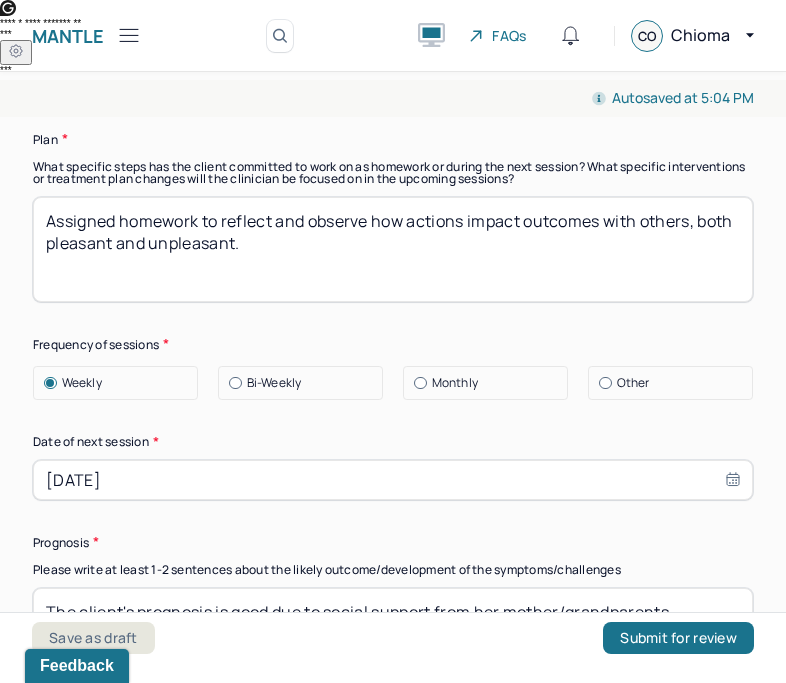 type on "Client’s low mood occurs more days than not due to...... substantiating MH diagnosis. Client will benefit from continual confrontation of issues and more emotional identification and expression. In order to reduce anxiety symptoms, CBT was used to challenge negative thinking, address therapy goals, and to work on positive coping strategies. Client denied any SI/HI, planning, intent, or attempts." 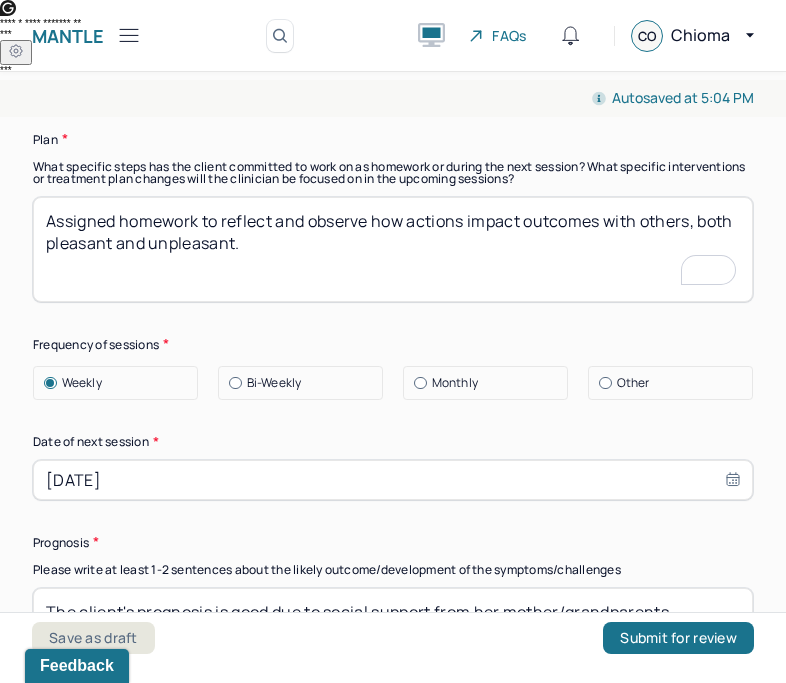 drag, startPoint x: 204, startPoint y: 223, endPoint x: 289, endPoint y: 253, distance: 90.13878 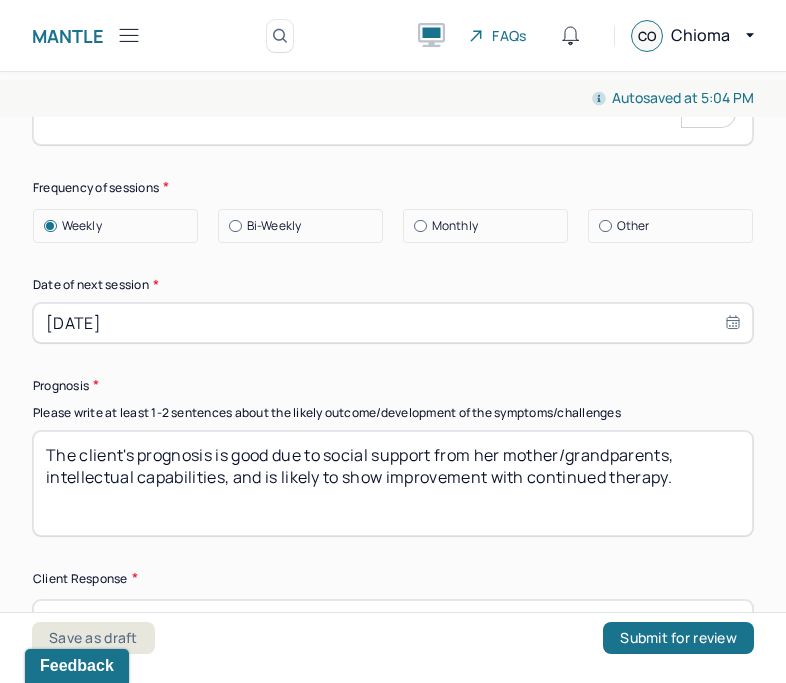 type on "Assigned homework" 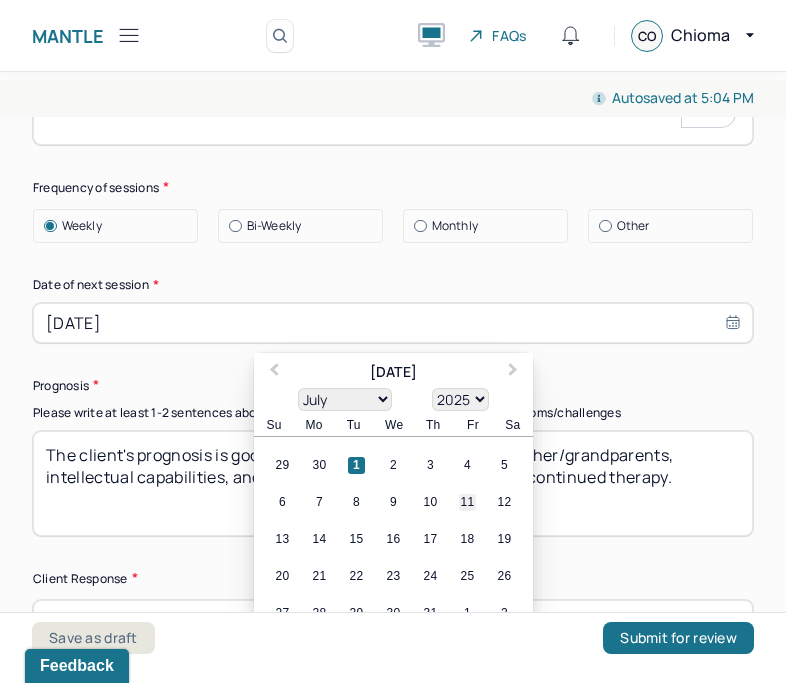 click on "11" at bounding box center (467, 502) 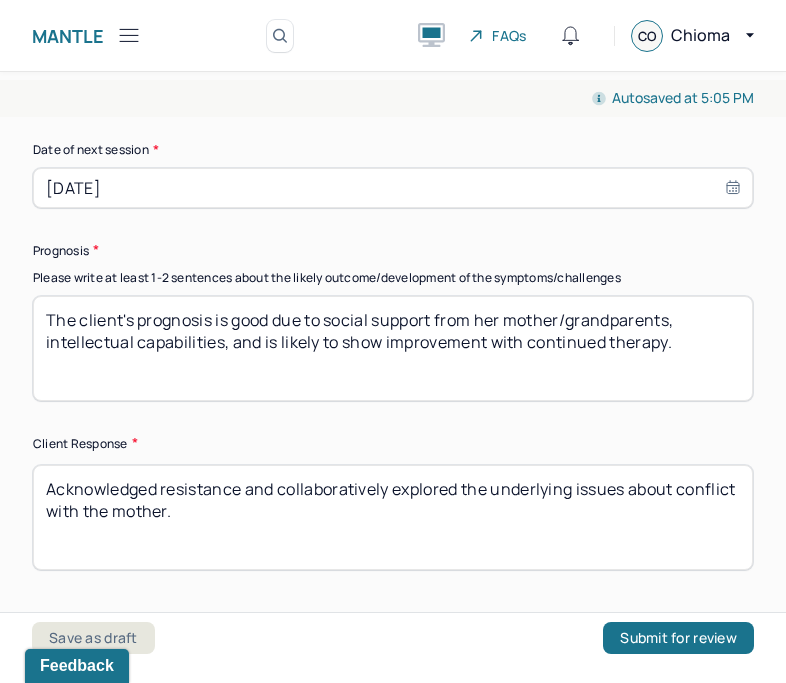 select on "6" 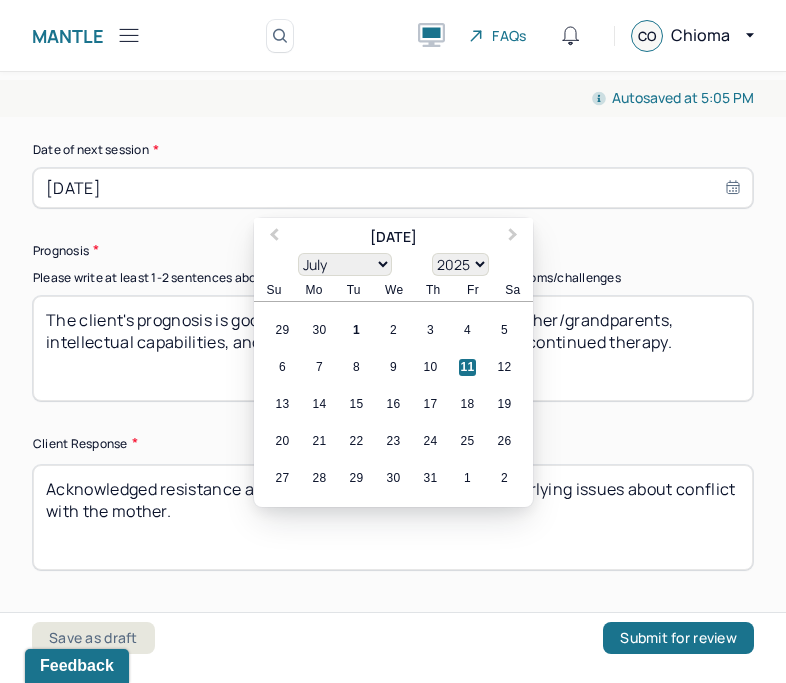 click on "The client's prognosis is good due to social support from her mother/grandparents, intellectual capabilities, and is likely to show improvement with continued therapy." at bounding box center [393, 348] 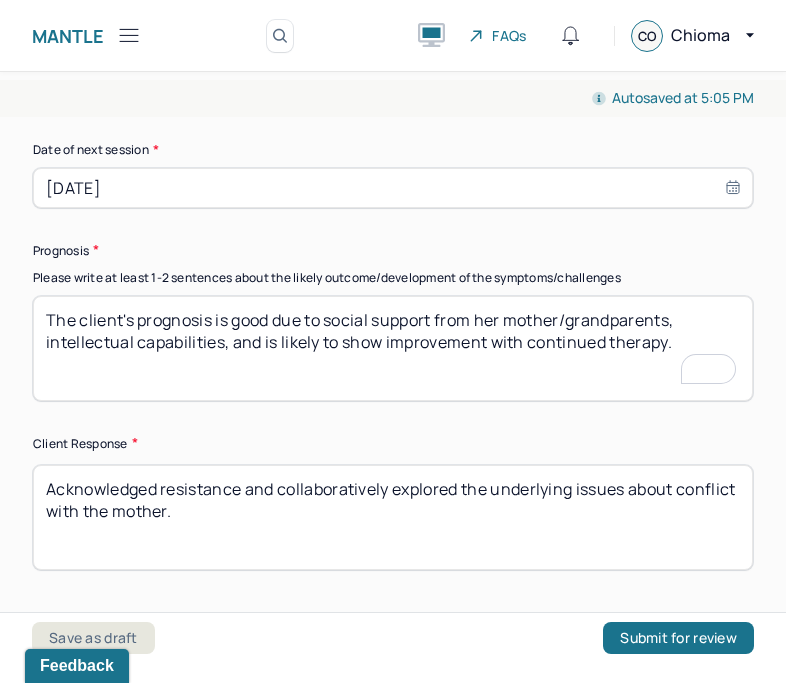 scroll, scrollTop: 3030, scrollLeft: 0, axis: vertical 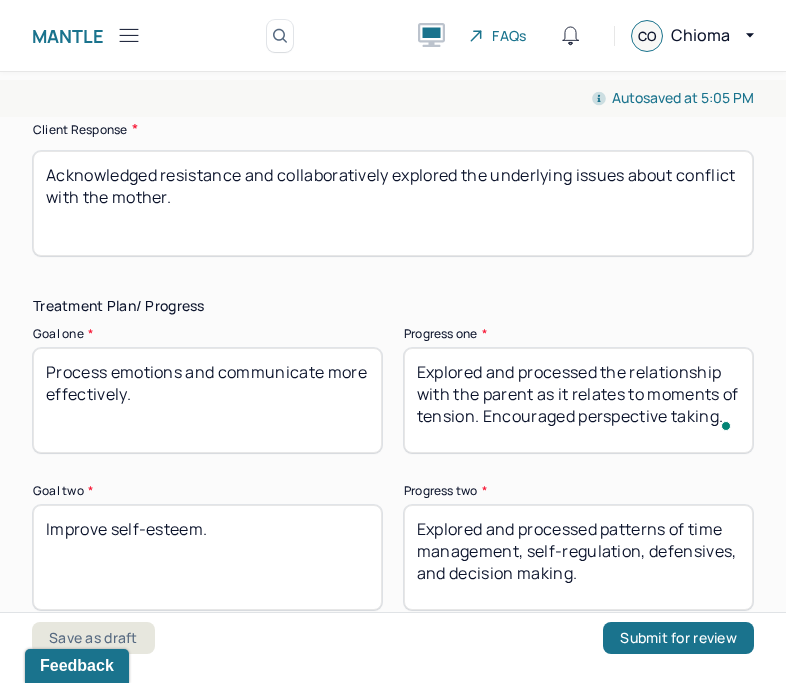drag, startPoint x: 606, startPoint y: 373, endPoint x: 617, endPoint y: 429, distance: 57.070133 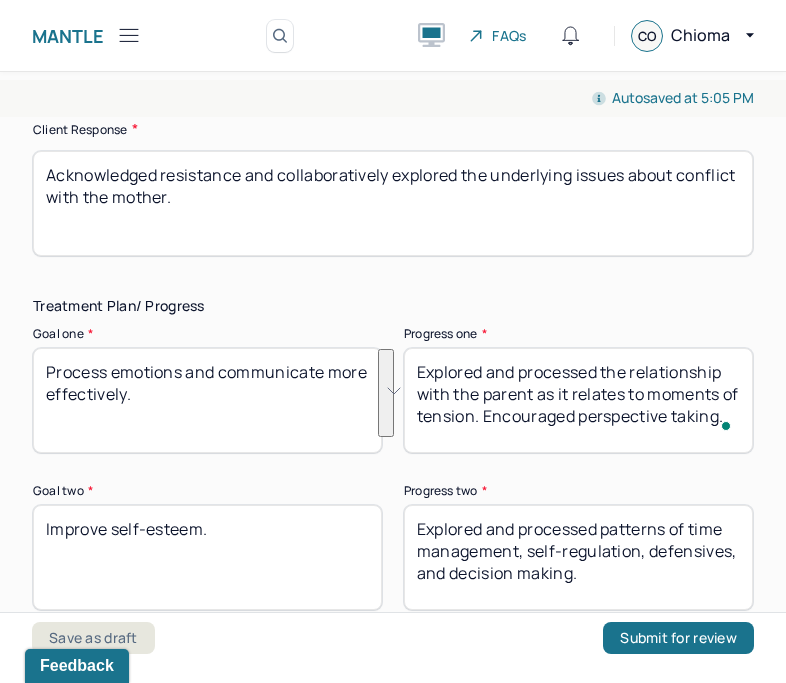 scroll, scrollTop: 9, scrollLeft: 0, axis: vertical 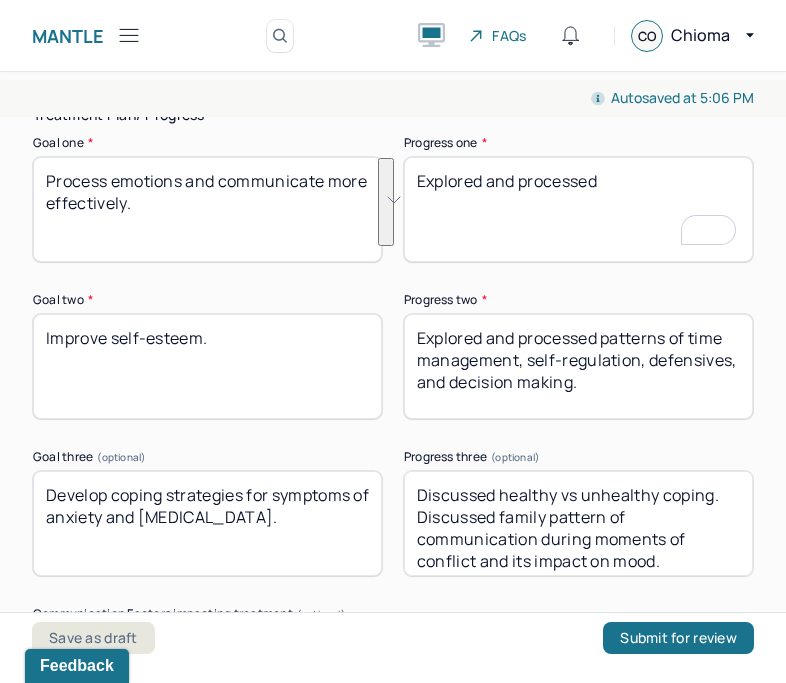 type on "Explored and processed" 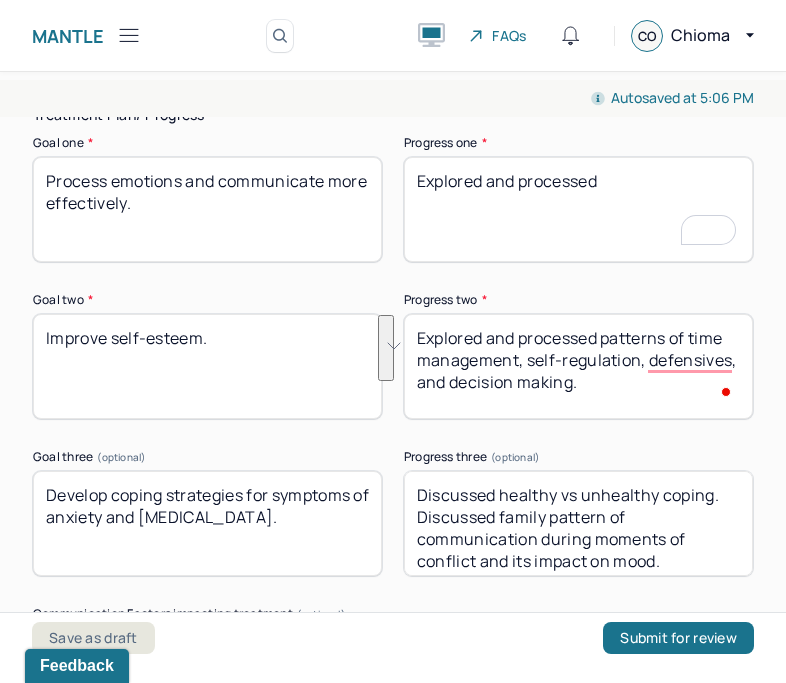 drag, startPoint x: 606, startPoint y: 338, endPoint x: 647, endPoint y: 387, distance: 63.89053 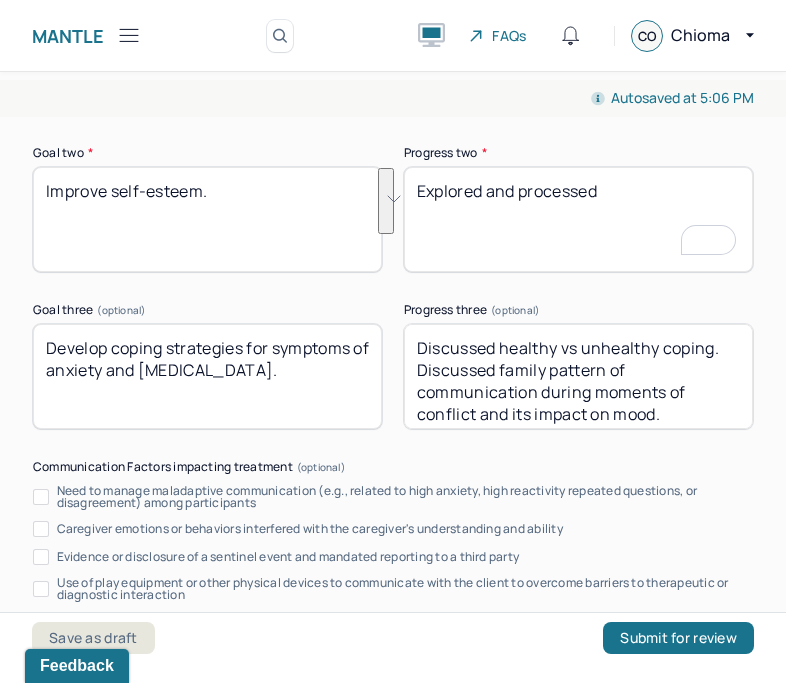 type on "Explored and processed" 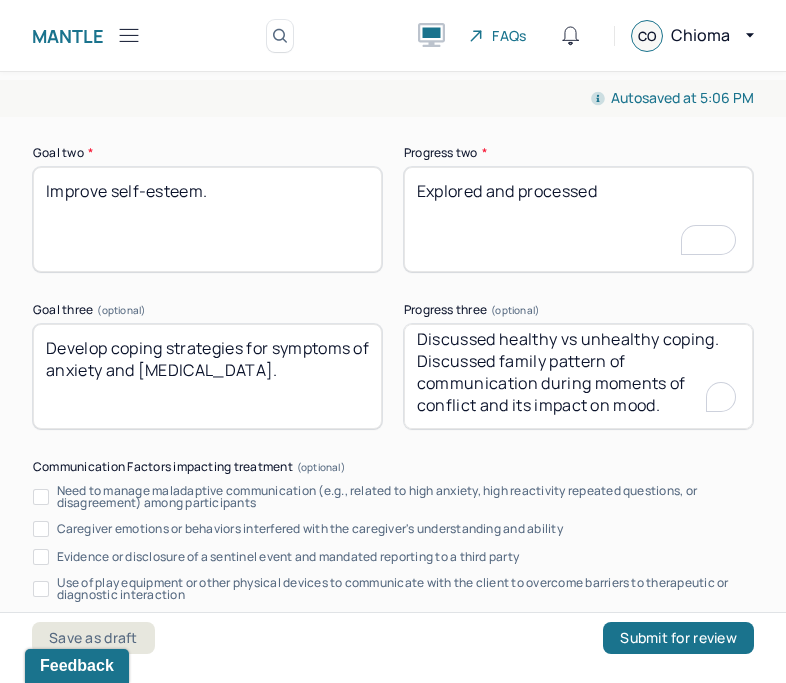 drag, startPoint x: 499, startPoint y: 347, endPoint x: 674, endPoint y: 419, distance: 189.23267 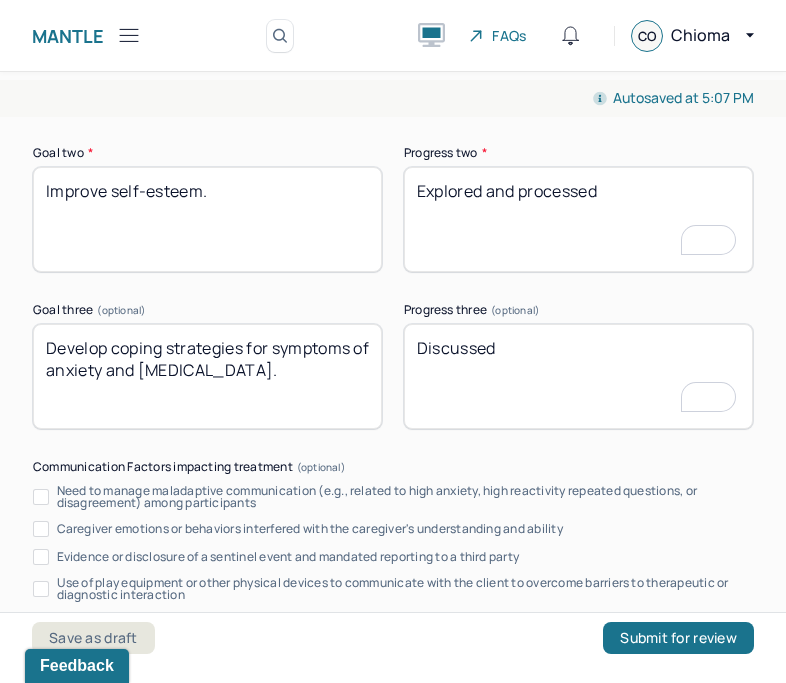 scroll, scrollTop: 3323, scrollLeft: 0, axis: vertical 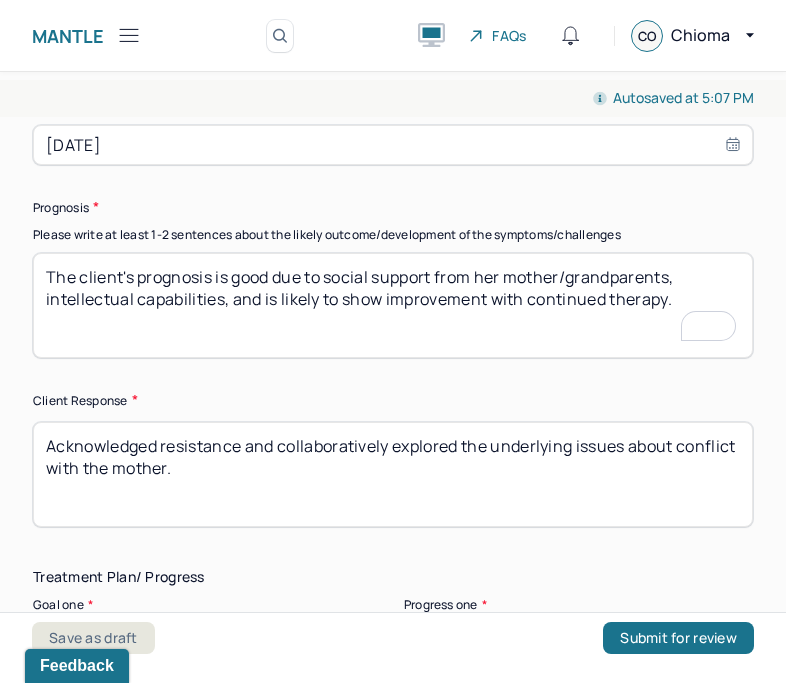 type on "Discussed" 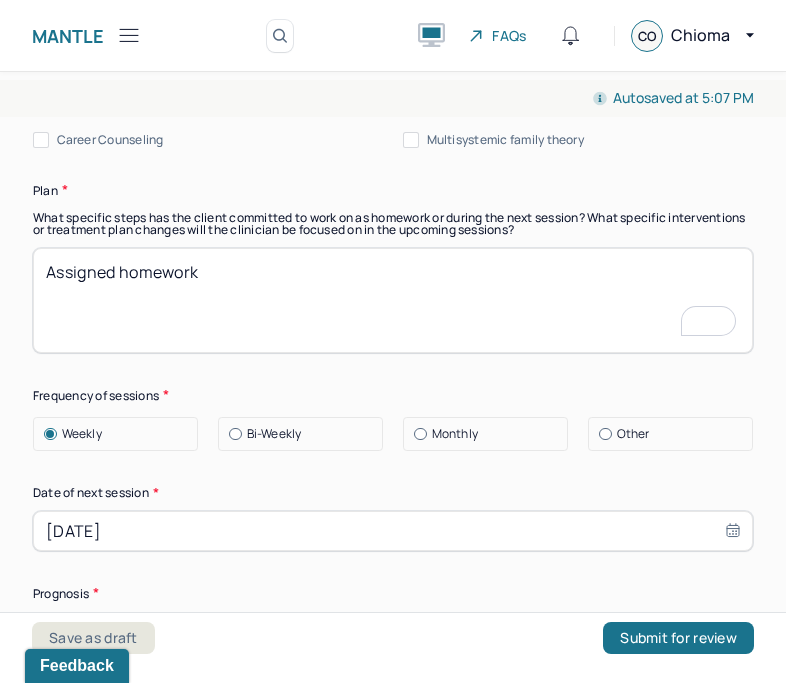 scroll, scrollTop: 2554, scrollLeft: 0, axis: vertical 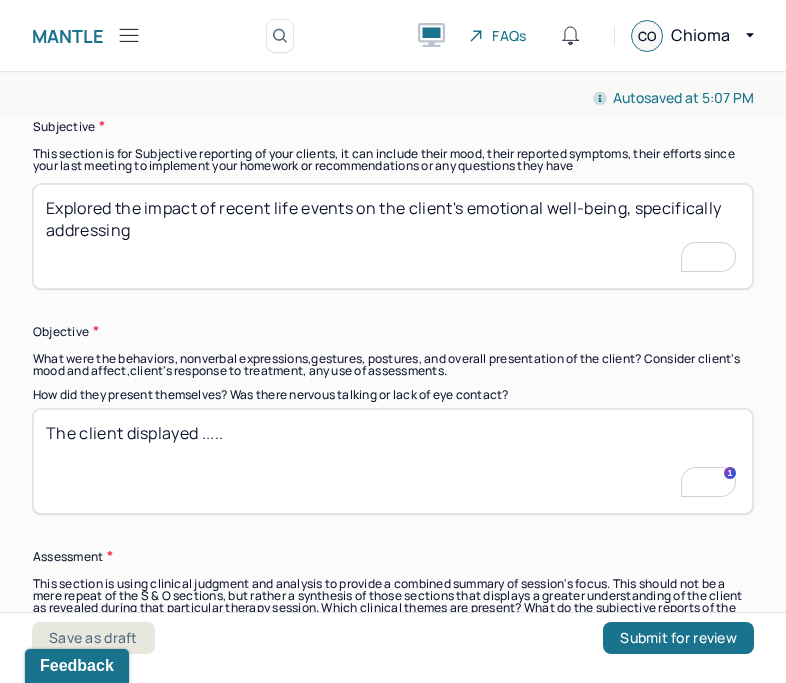 click on "The client displayed ....." at bounding box center (393, 461) 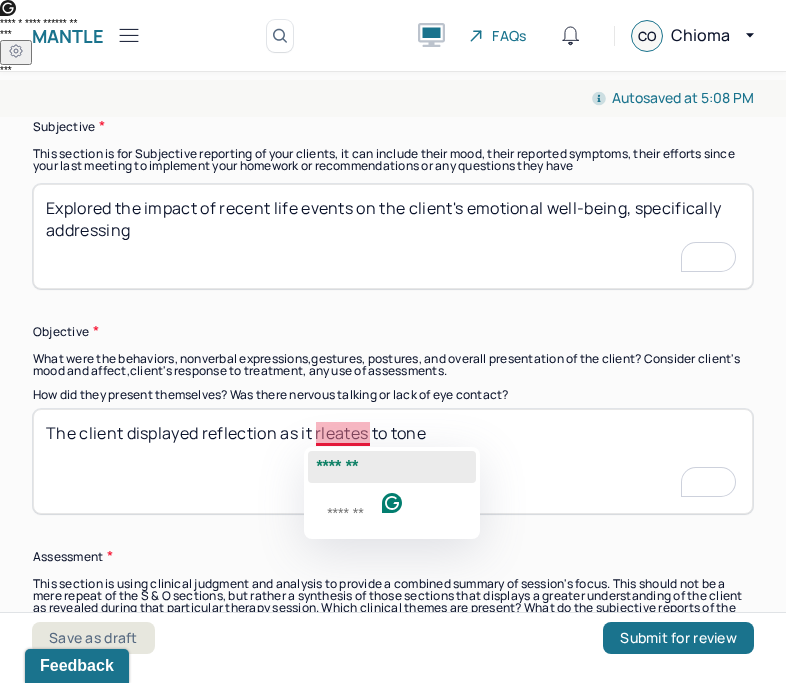 click on "*******" 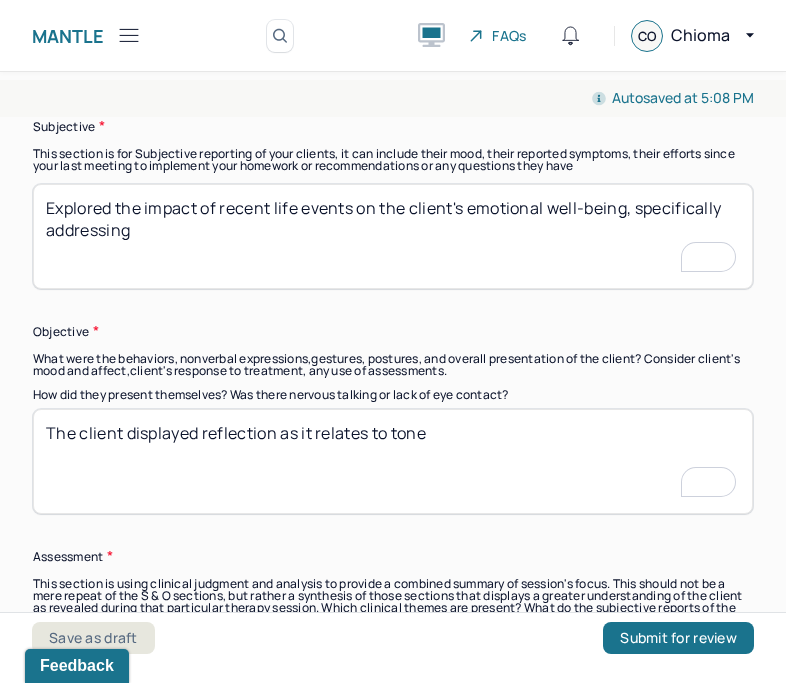 click on "The client displayed reflection as it rleates to tone" at bounding box center (393, 461) 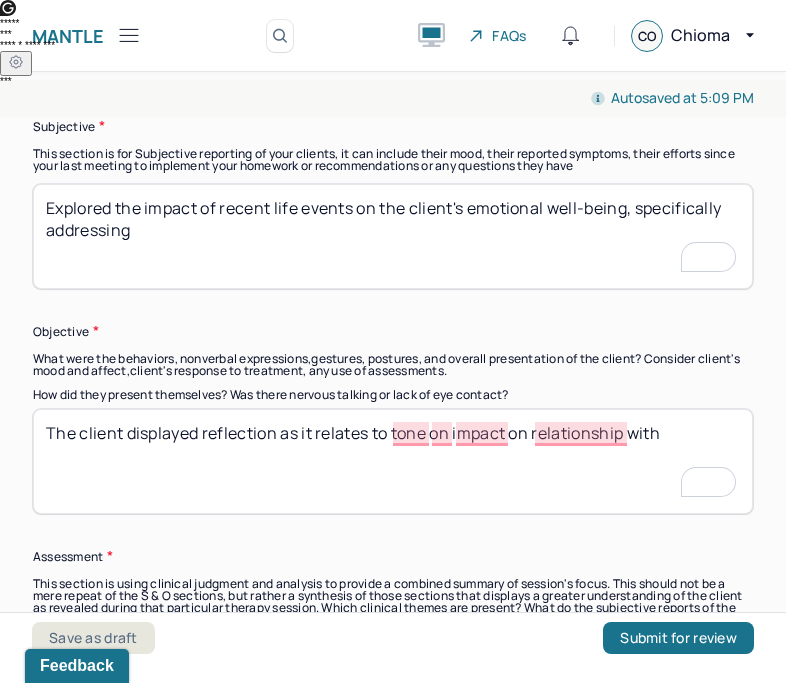 type on "The client displayed reflection as it relates to tone on impact on relationship with" 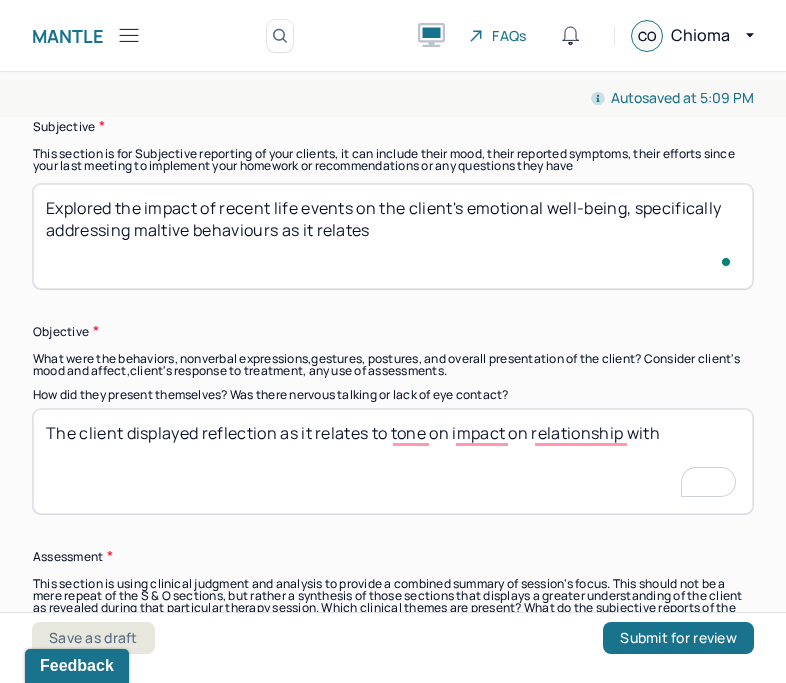 type on "Explored the impact of recent life events on the client's emotional well-being, specifically addressing maltive behaviours as it relates" 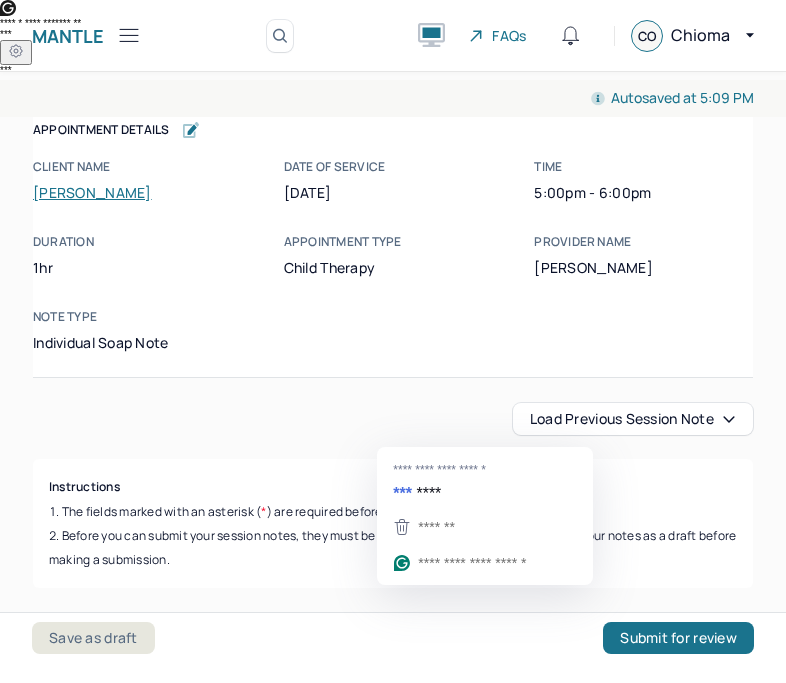 scroll, scrollTop: 0, scrollLeft: 0, axis: both 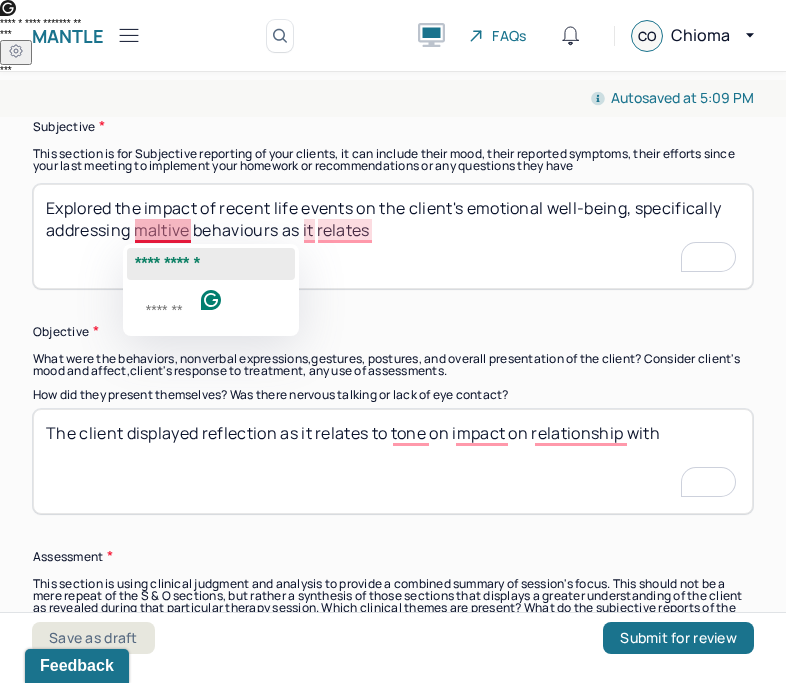 click on "**********" 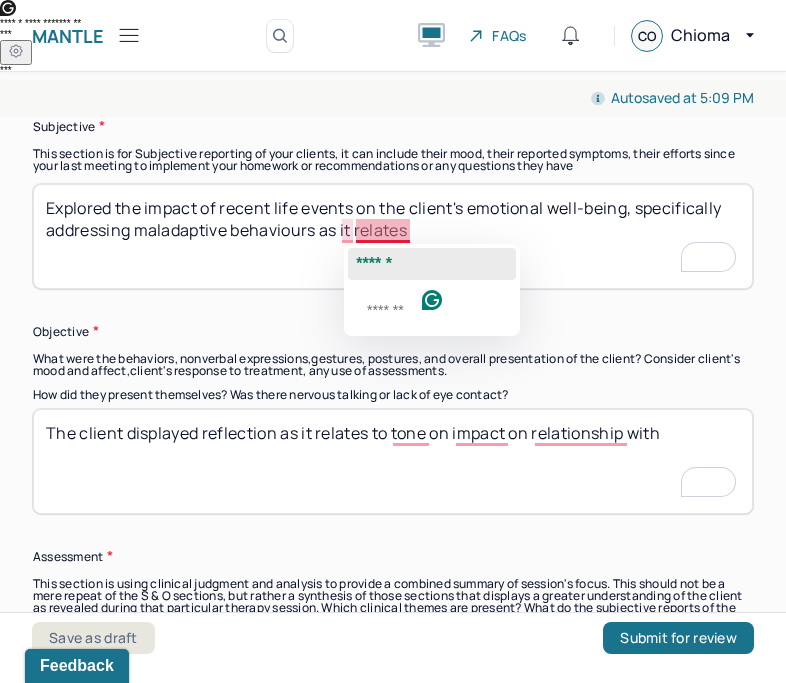 click on "******" 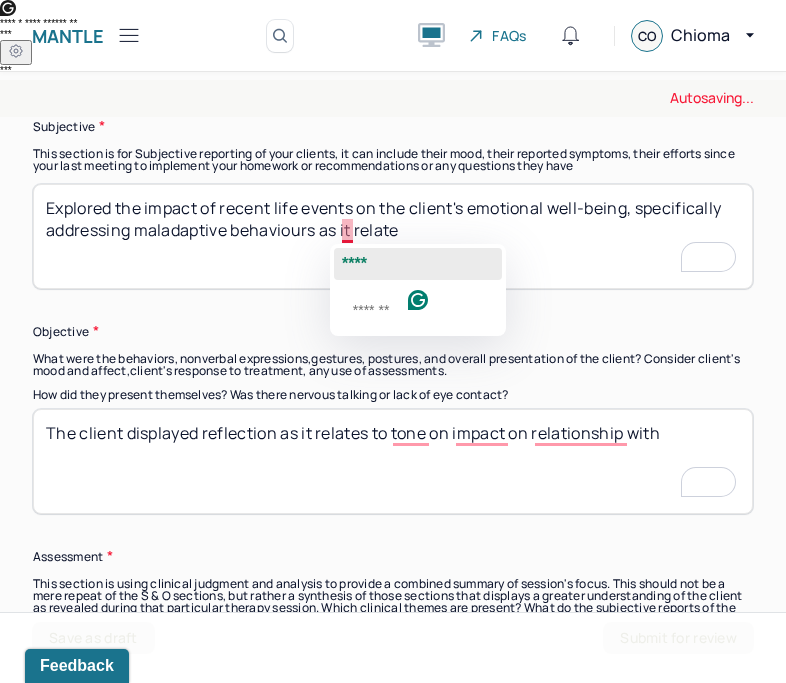 click on "****" 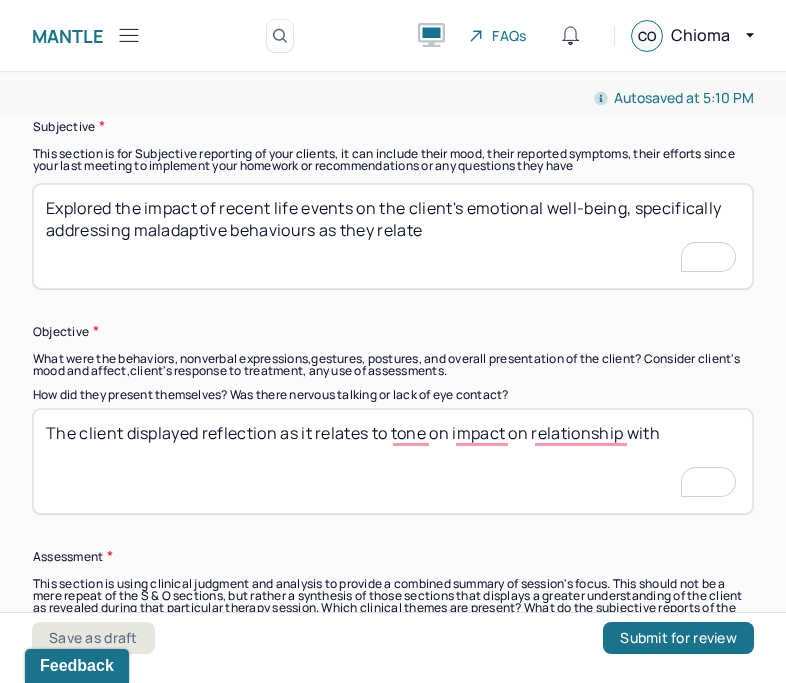 click on "Explored the impact of recent life events on the client's emotional well-being, specifically addressing maladaptive behaviours as it relate" at bounding box center [393, 236] 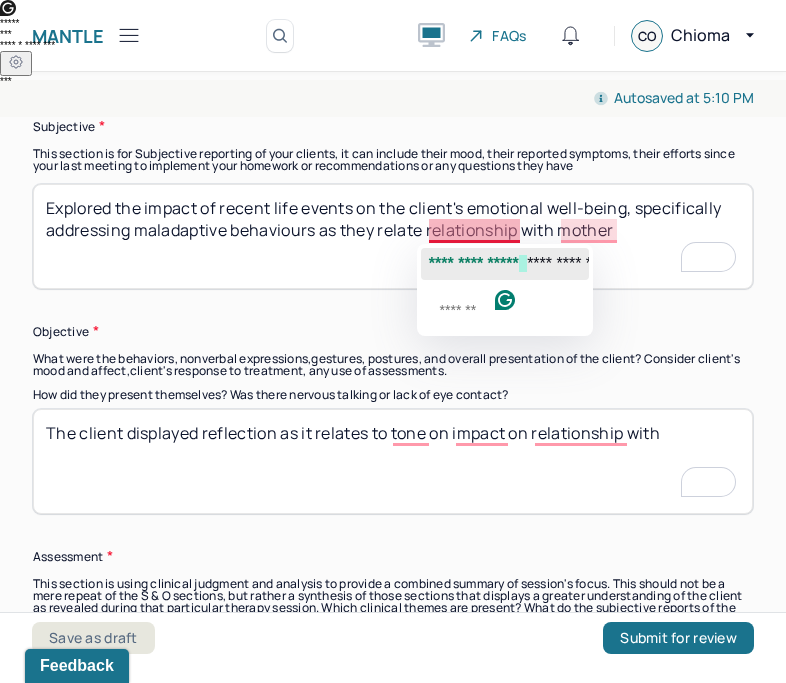 click on "**********" 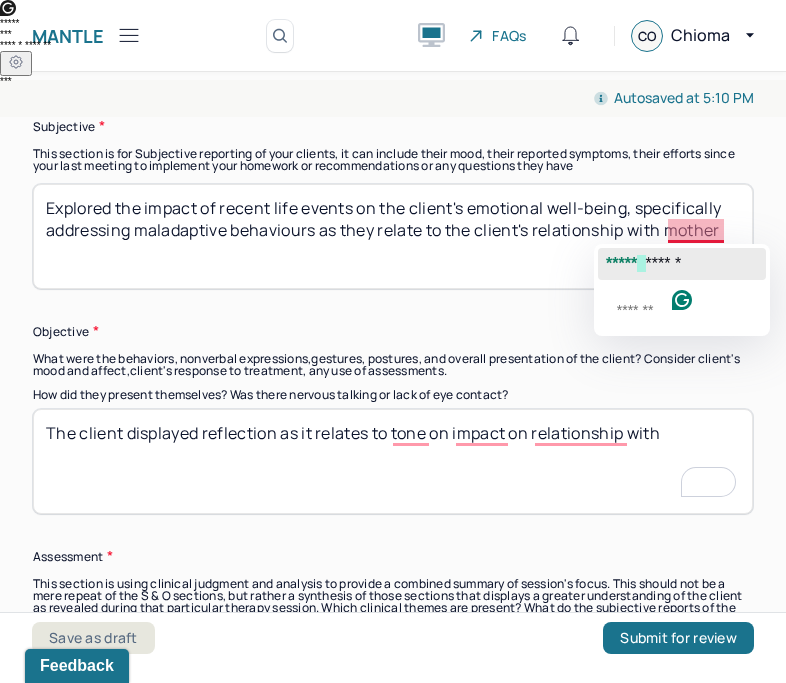 click on "******" 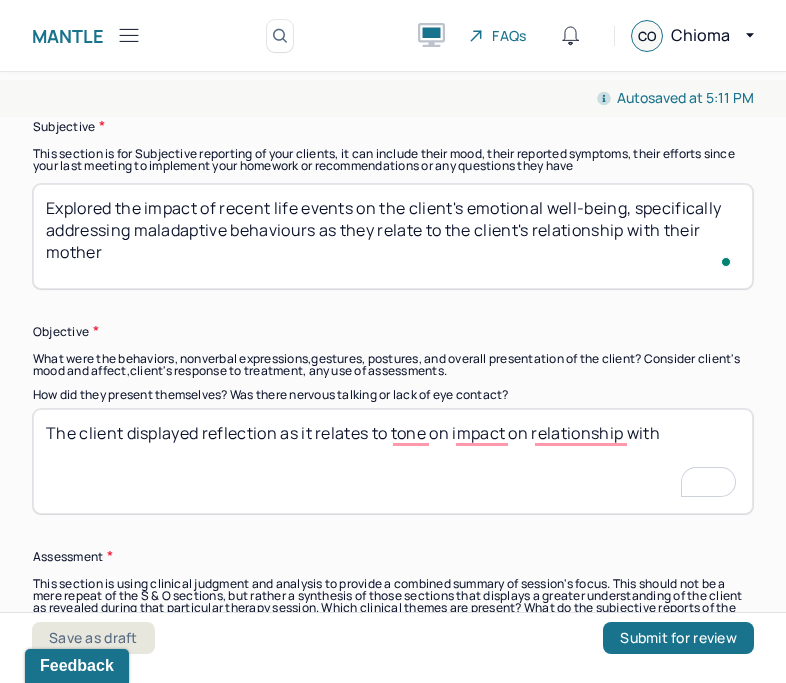 click on "Explored the impact of recent life events on the client's emotional well-being, specifically addressing maladaptive behaviours as they relate to the client's relationship with mother" at bounding box center (393, 236) 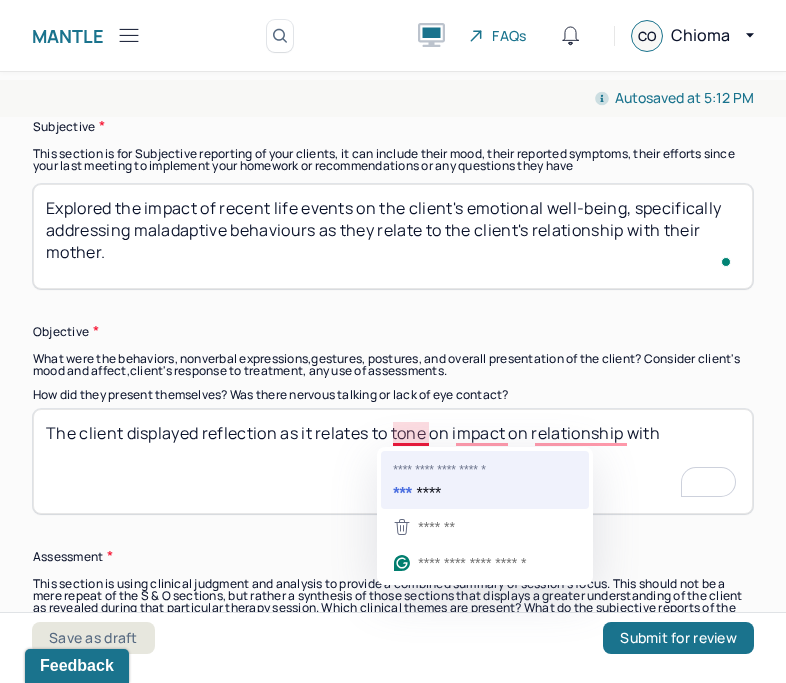 type on "Explored the impact of recent life events on the client's emotional well-being, specifically addressing maladaptive behaviours as they relate to the client's relationship with their mother." 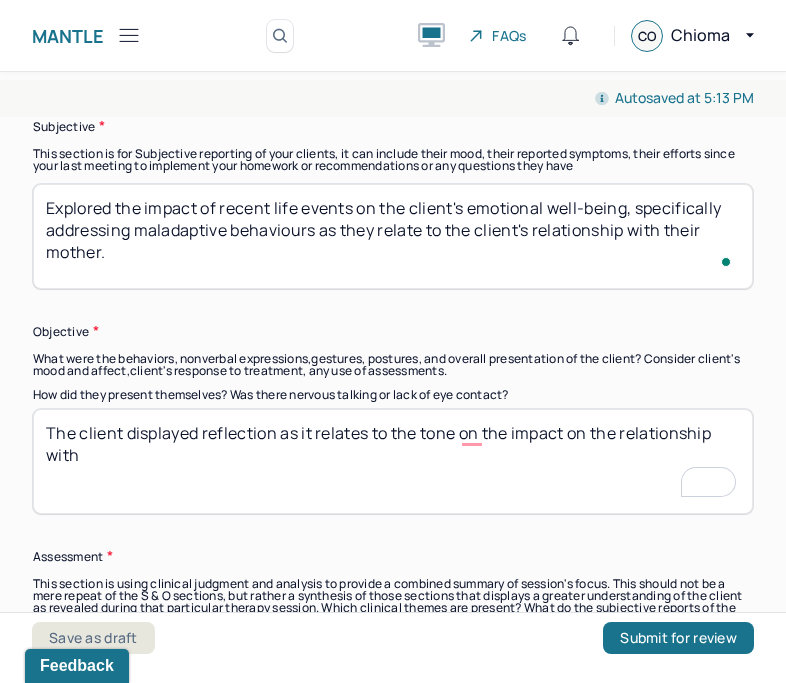 click on "The client displayed reflection as it relates to the tone on the impact on relationship with" at bounding box center [393, 461] 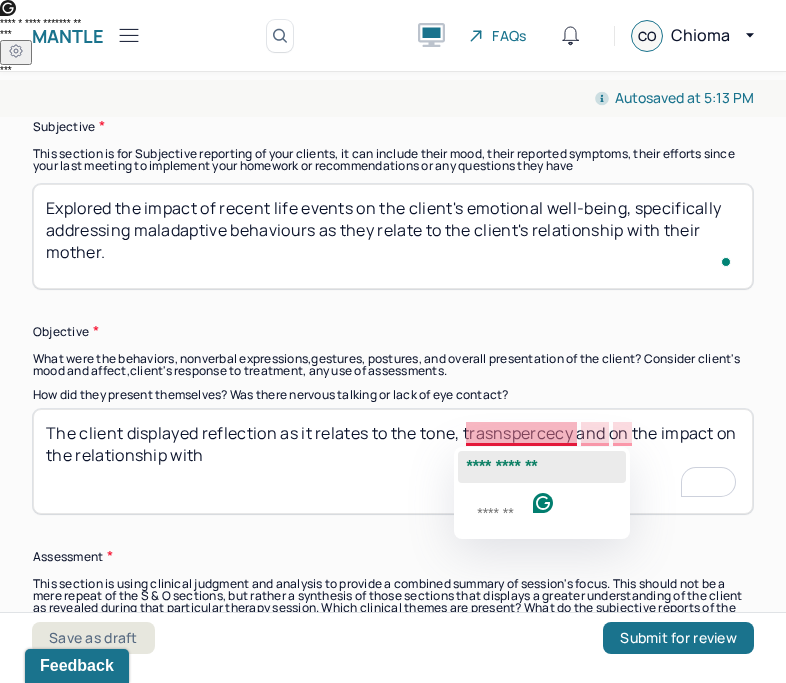 click on "**********" 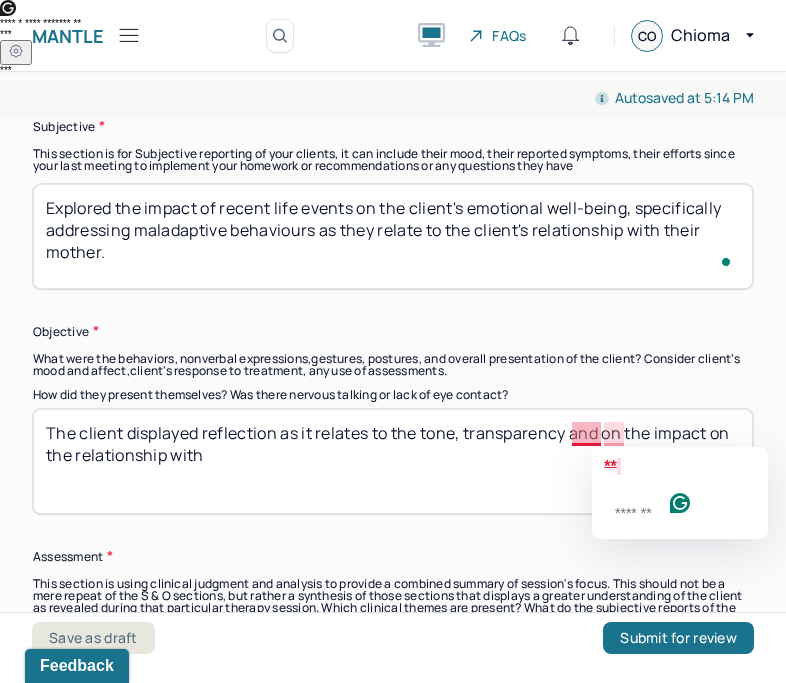click on "The client displayed reflection as it relates to the tone, trasnspercecy and on the impact on the relationship with" at bounding box center [393, 461] 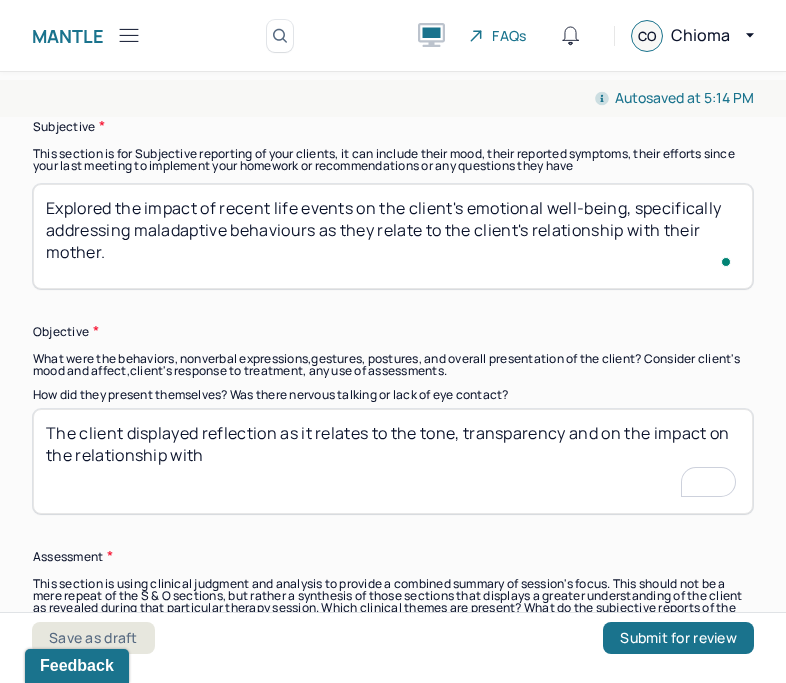 click on "The client displayed reflection as it relates to the tone, trasnspercecy and on the impact on the relationship with" at bounding box center [393, 461] 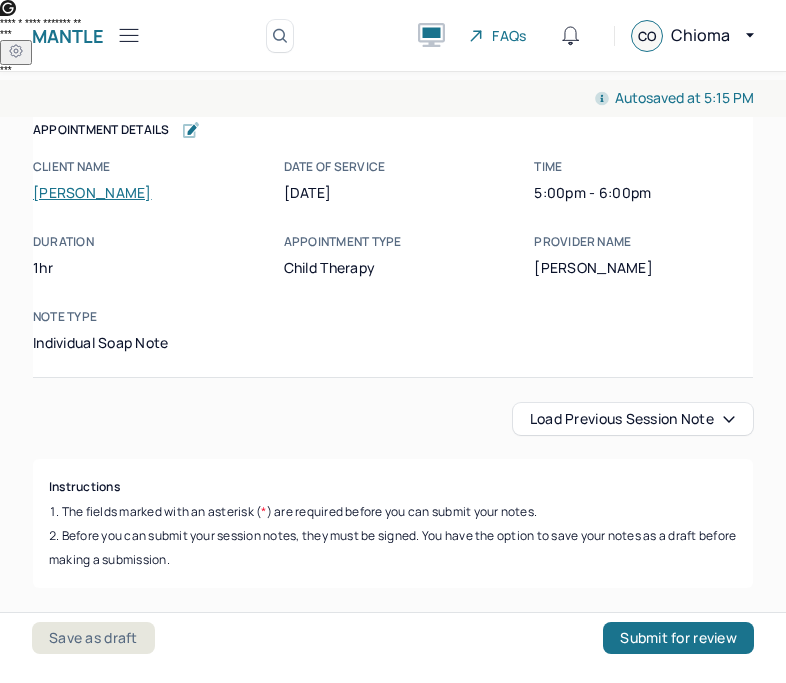 click on "Client’s low mood occurs more days than not due to substantiating MH diagnosis. Client will benefit from continual confrontation of issues and more emotional identification and expression. In order to reduce anxiety symptoms, CBT was used to challenge negative thinking, address therapy goals, and to work on positive coping strategies. Client denied any SI/HI, planning, intent, or attempts." at bounding box center [393, 1973] 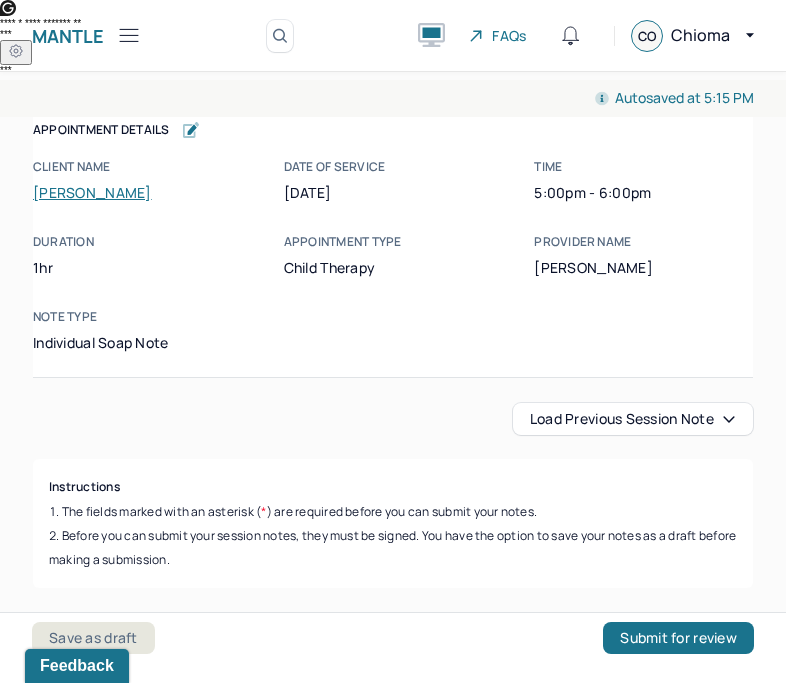 scroll, scrollTop: 0, scrollLeft: 0, axis: both 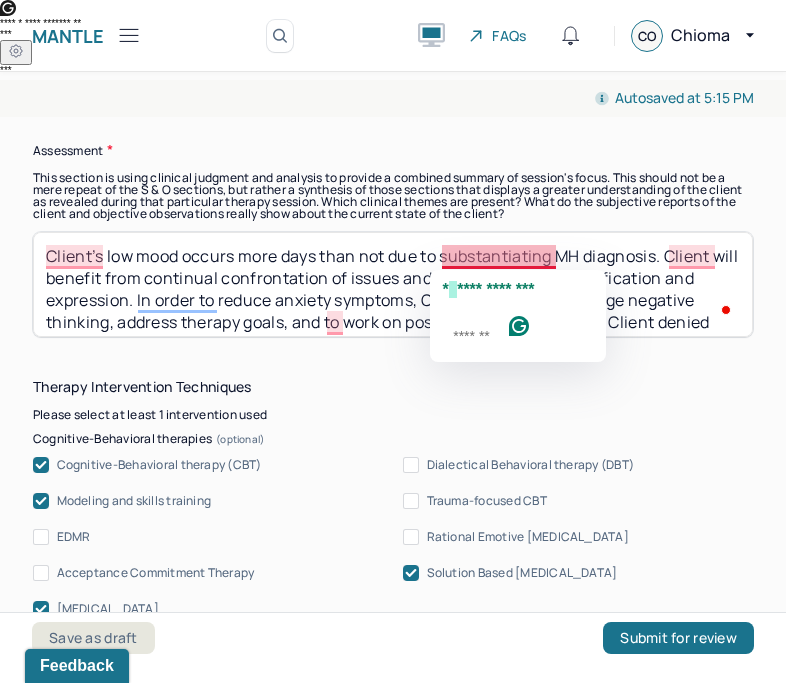 click on "Client’s low mood occurs more days than not due to substantiating MH diagnosis. Client will benefit from continual confrontation of issues and more emotional identification and expression. In order to reduce anxiety symptoms, CBT was used to challenge negative thinking, address therapy goals, and to work on positive coping strategies. Client denied any SI/HI, planning, intent, or attempts." at bounding box center (393, 284) 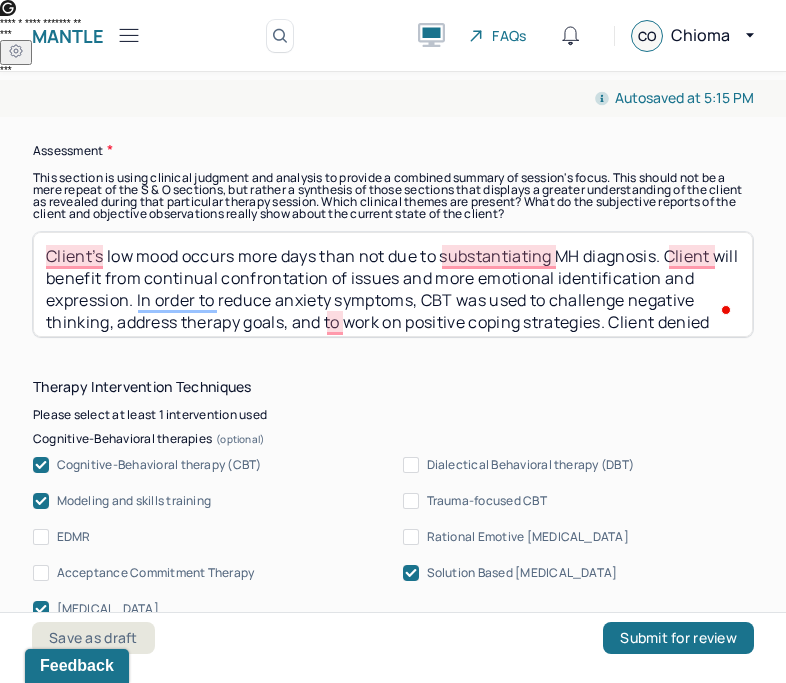 click on "Client’s low mood occurs more days than not due to substantiating MH diagnosis. Client will benefit from continual confrontation of issues and more emotional identification and expression. In order to reduce anxiety symptoms, CBT was used to challenge negative thinking, address therapy goals, and to work on positive coping strategies. Client denied any SI/HI, planning, intent, or attempts." at bounding box center [393, 284] 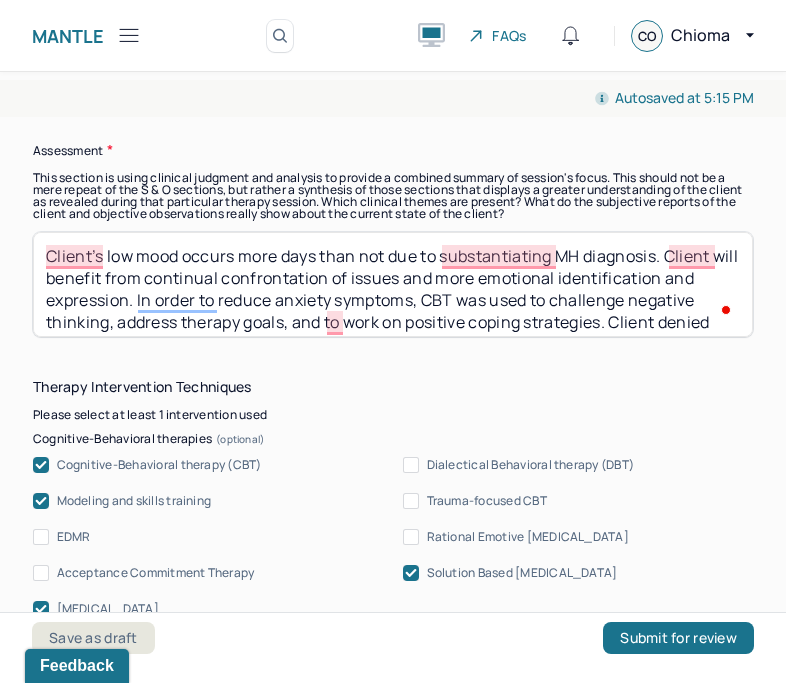 click on "Client’s low mood occurs more days than not due to substantiating MH diagnosis. Client will benefit from continual confrontation of issues and more emotional identification and expression. In order to reduce anxiety symptoms, CBT was used to challenge negative thinking, address therapy goals, and to work on positive coping strategies. Client denied any SI/HI, planning, intent, or attempts." at bounding box center [393, 284] 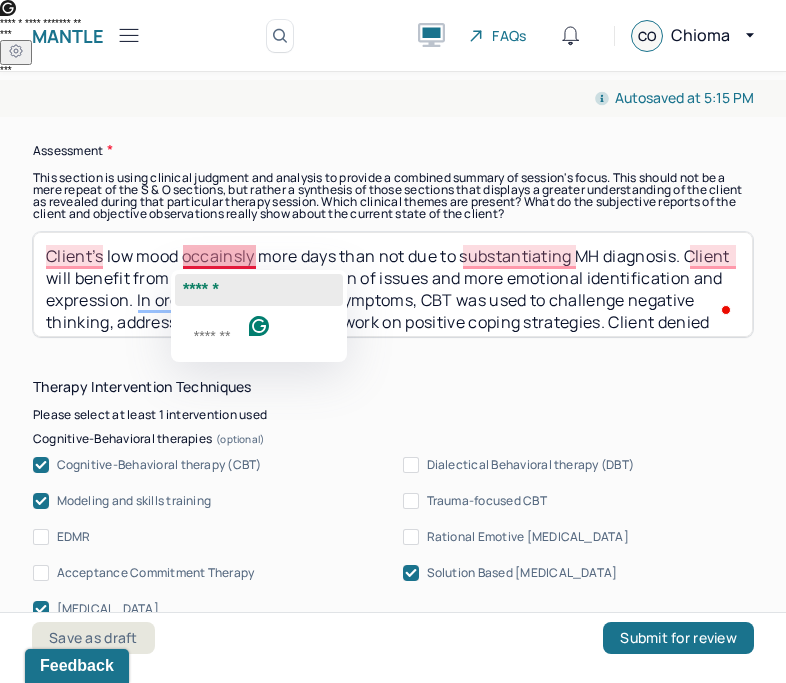click on "******" 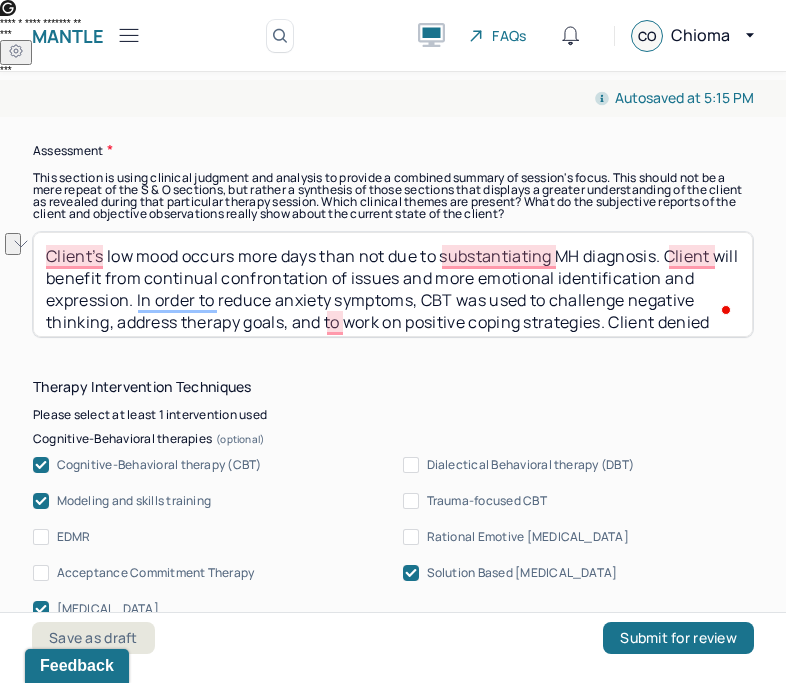 drag, startPoint x: 354, startPoint y: 259, endPoint x: 239, endPoint y: 259, distance: 115 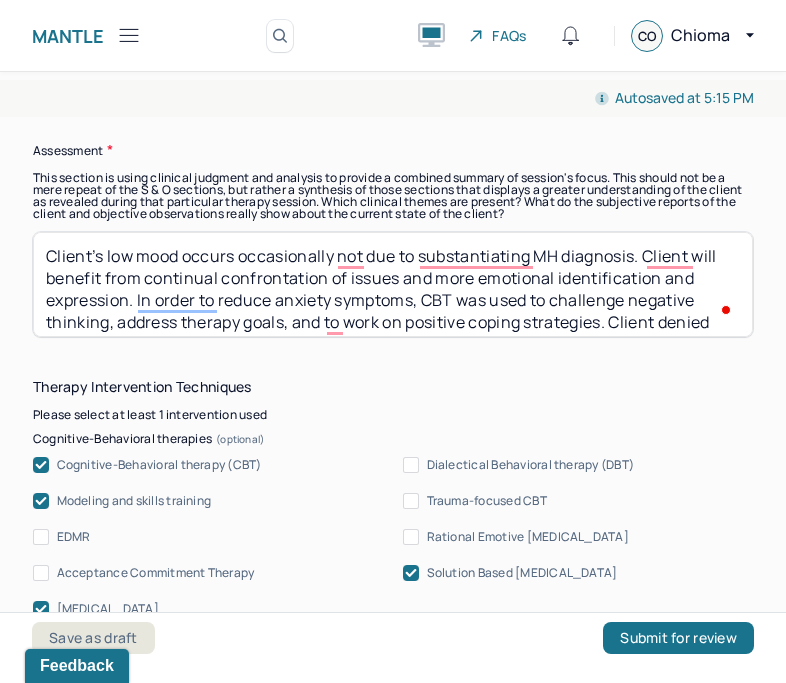 type on "Client’s low mood occurs occasionally not due to substantiating MH diagnosis. Client will benefit from continual confrontation of issues and more emotional identification and expression. In order to reduce anxiety symptoms, CBT was used to challenge negative thinking, address therapy goals, and to work on positive coping strategies. Client denied any SI/HI, planning, intent, or attempts." 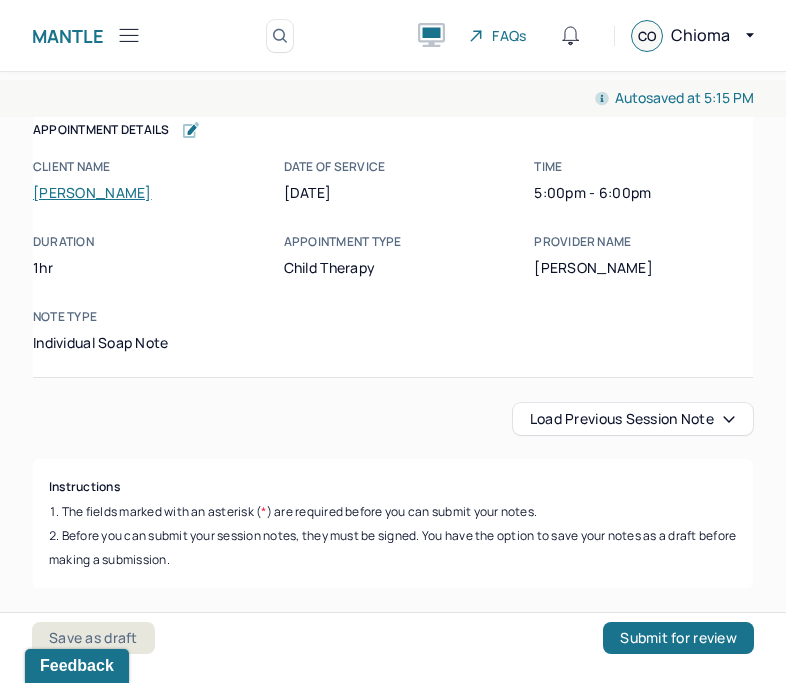 scroll, scrollTop: 0, scrollLeft: 0, axis: both 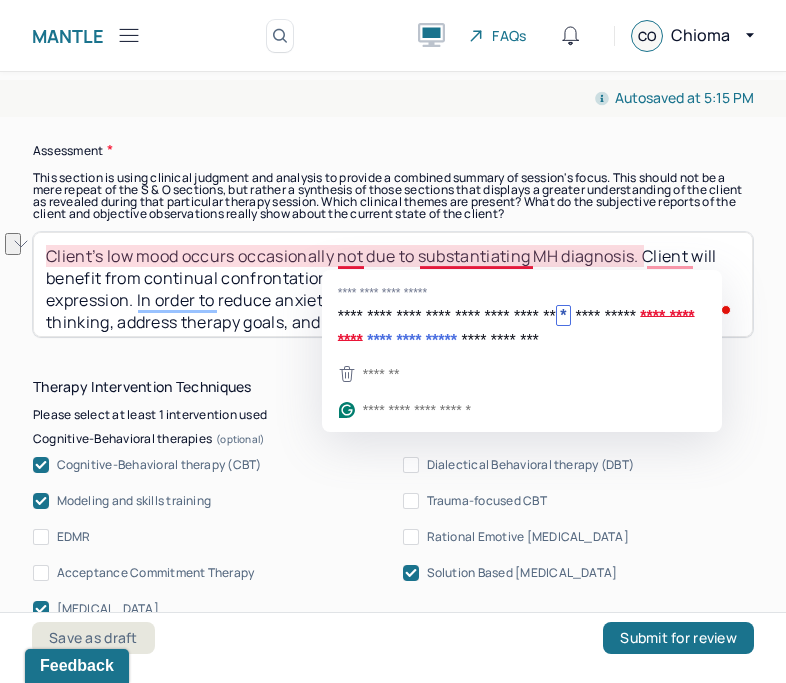 drag, startPoint x: 414, startPoint y: 261, endPoint x: 345, endPoint y: 258, distance: 69.065186 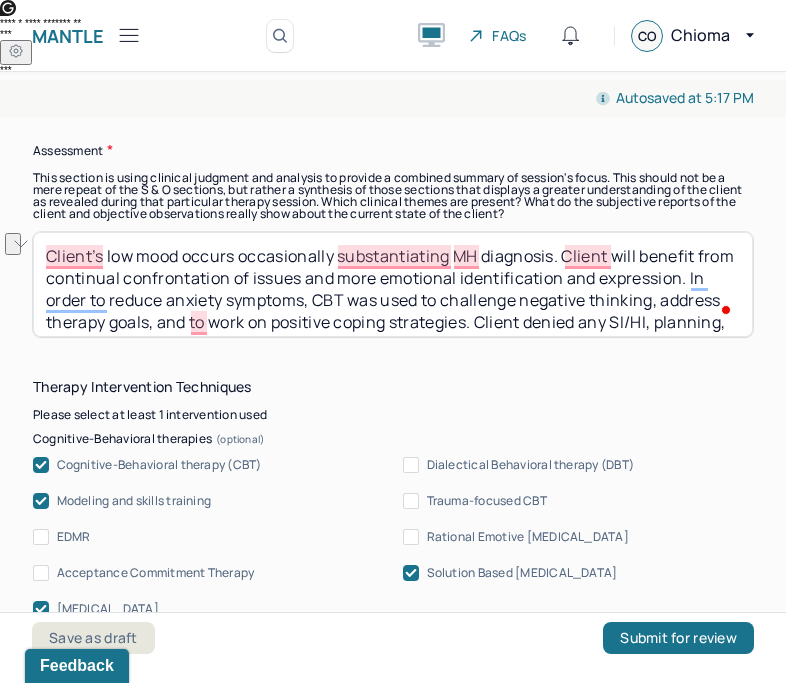 scroll, scrollTop: 53, scrollLeft: 0, axis: vertical 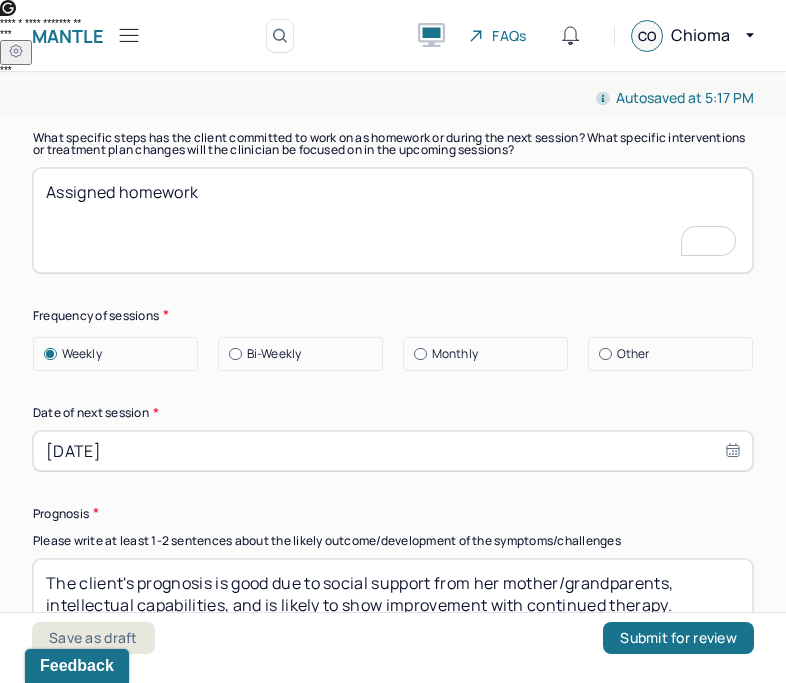 type on "Client’s low mood occurs occasionally substantiating MH diagnosis. Client will benefit from continual confrontation of issues and more emotional identification and expression. In order to reduce anxiety symptoms, CBT was used to challenge negative thinking, address therapy goals, and to work on positive coping strategies. Client denied any SI/HI, planning, intent, or attempts." 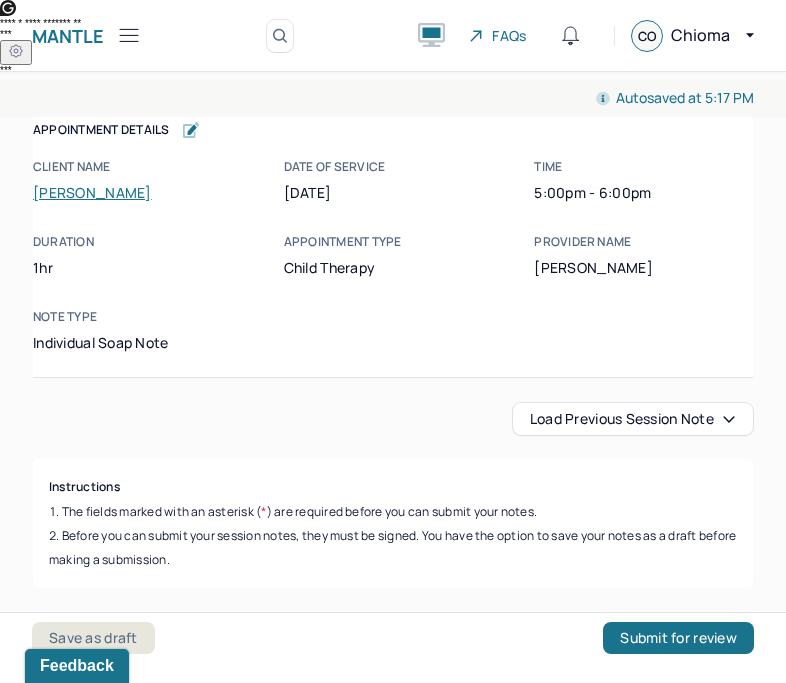 scroll, scrollTop: 0, scrollLeft: 0, axis: both 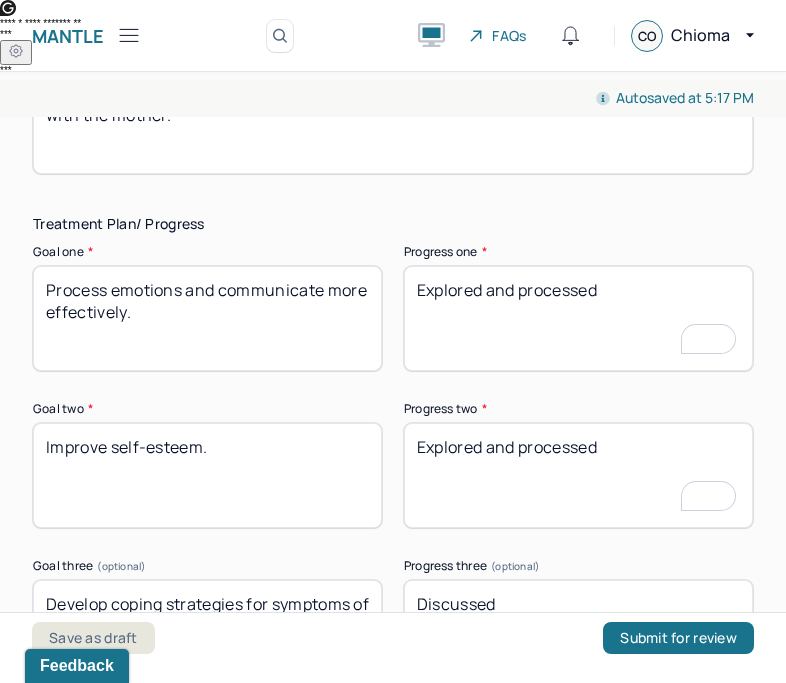 click on "Explored and processed" at bounding box center (578, 318) 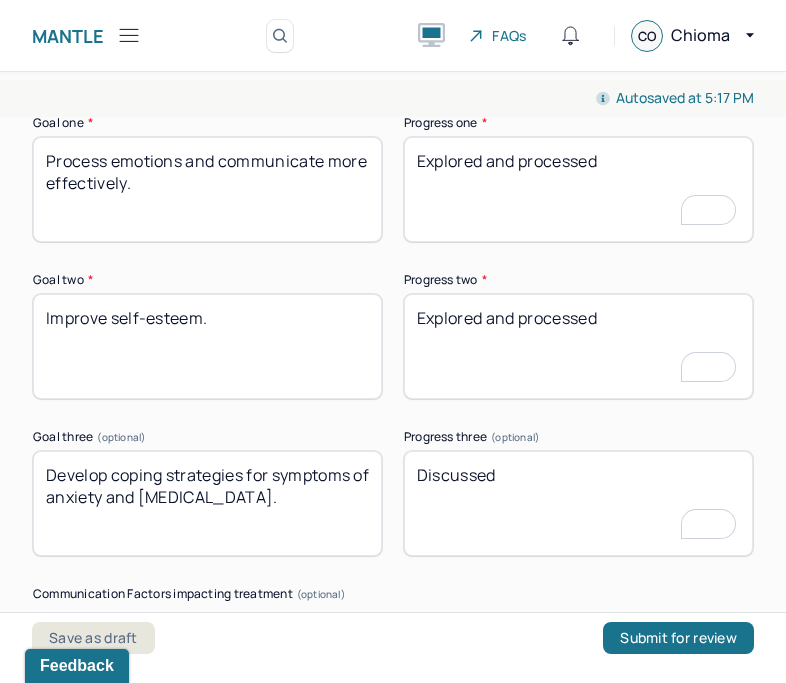 click on "Discussed" at bounding box center (578, 503) 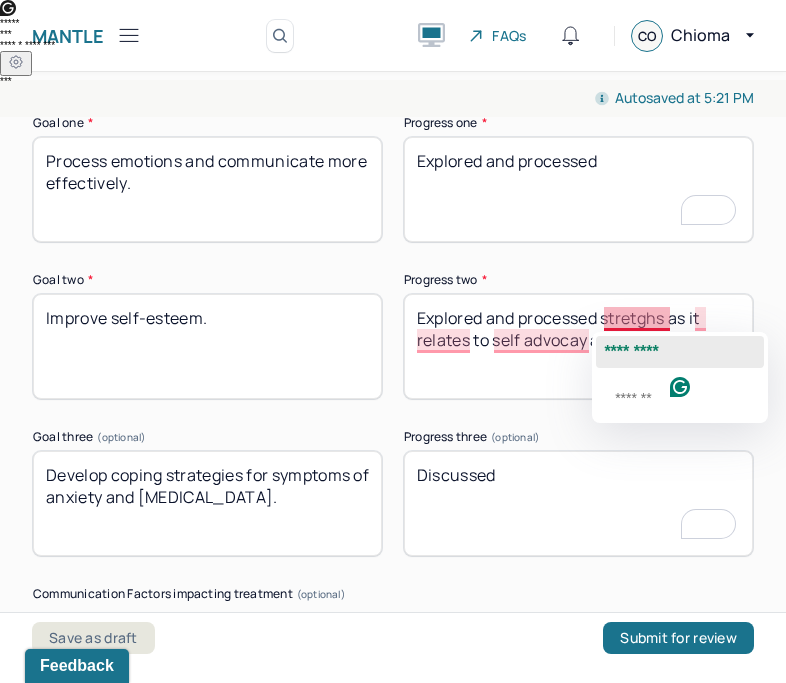 click on "*********" 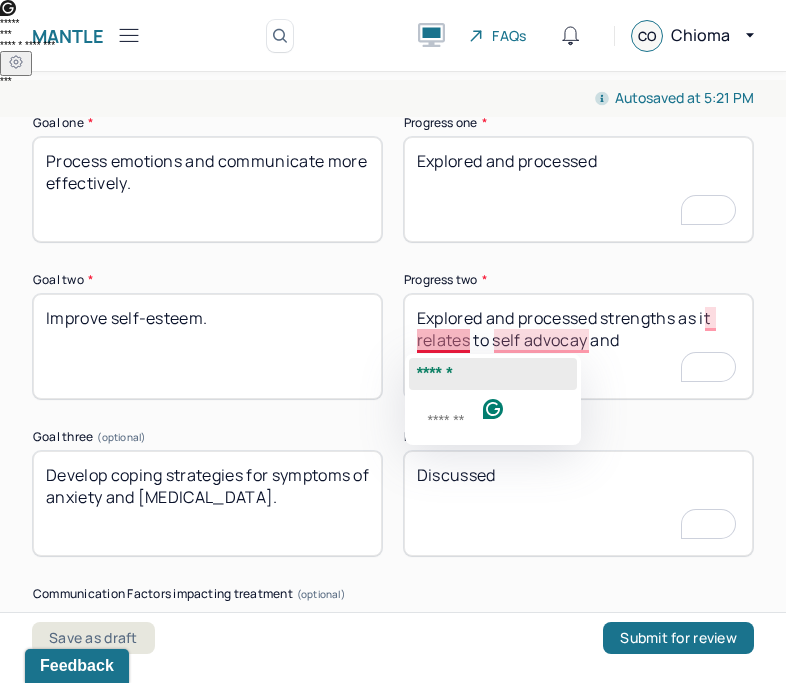 click on "******" 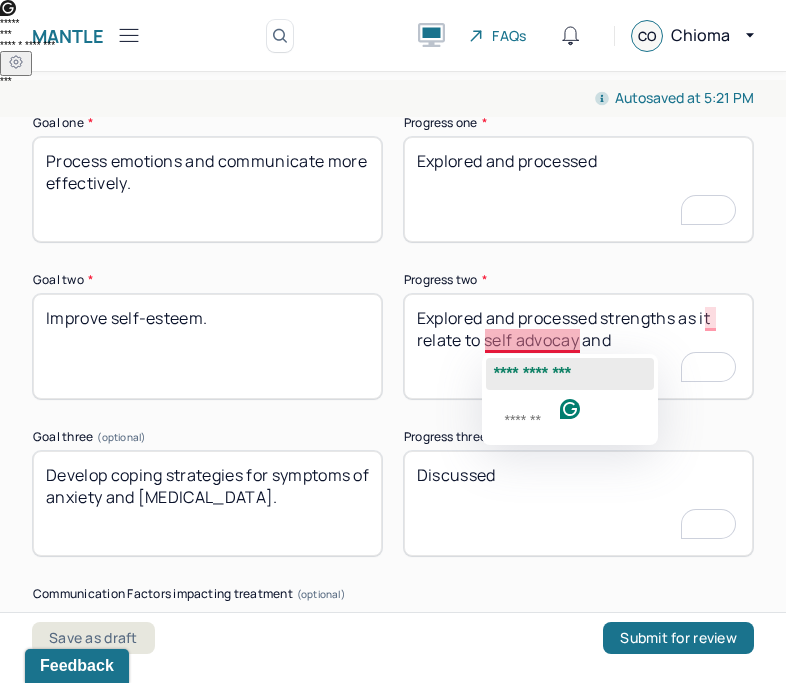 click on "**********" 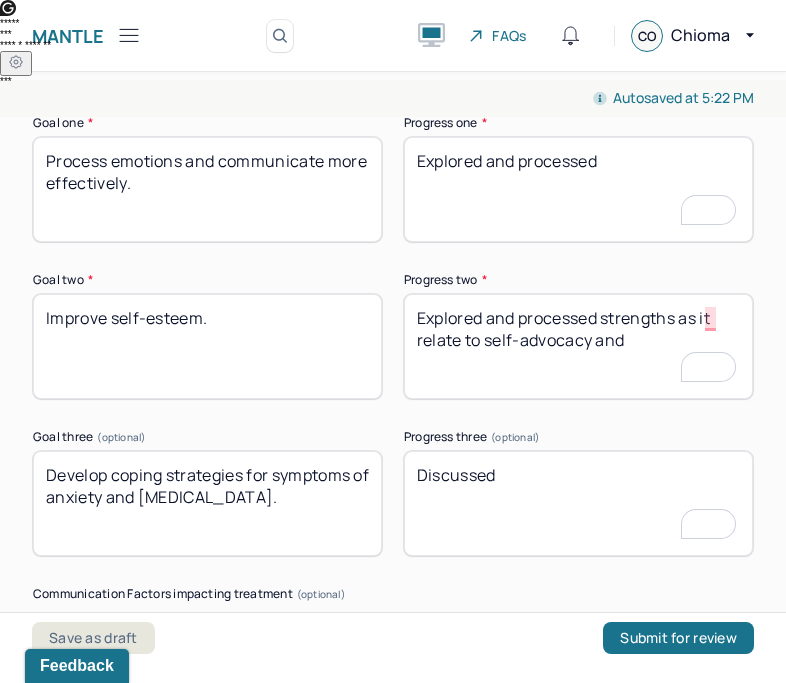 click on "Explored and processed strengths as it relate to self-advocacy and" at bounding box center (578, 346) 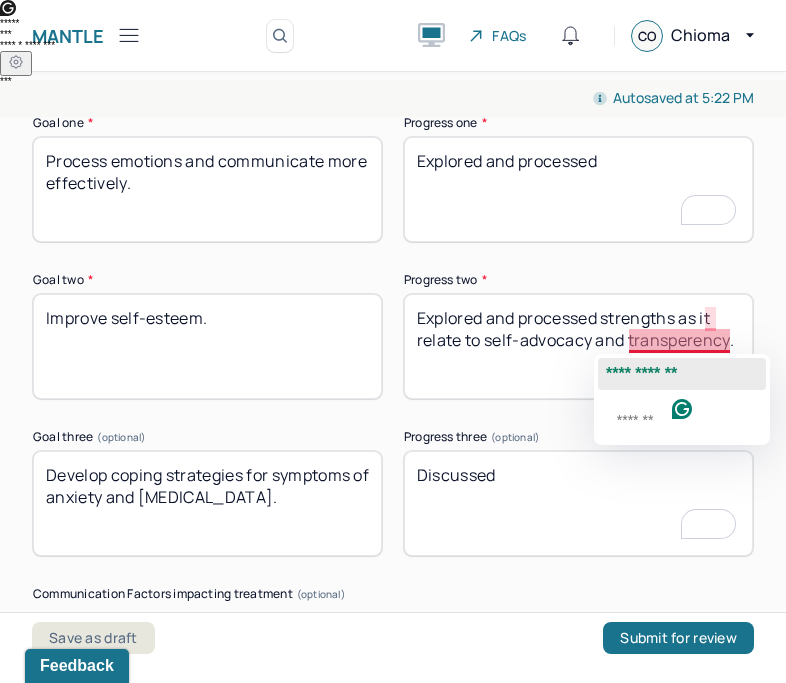 click on "**********" 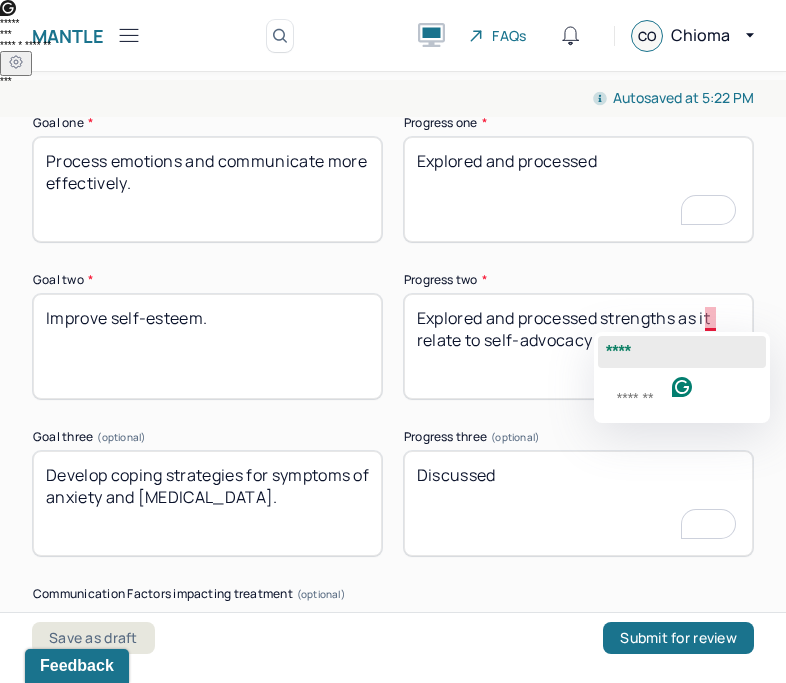 click on "****" 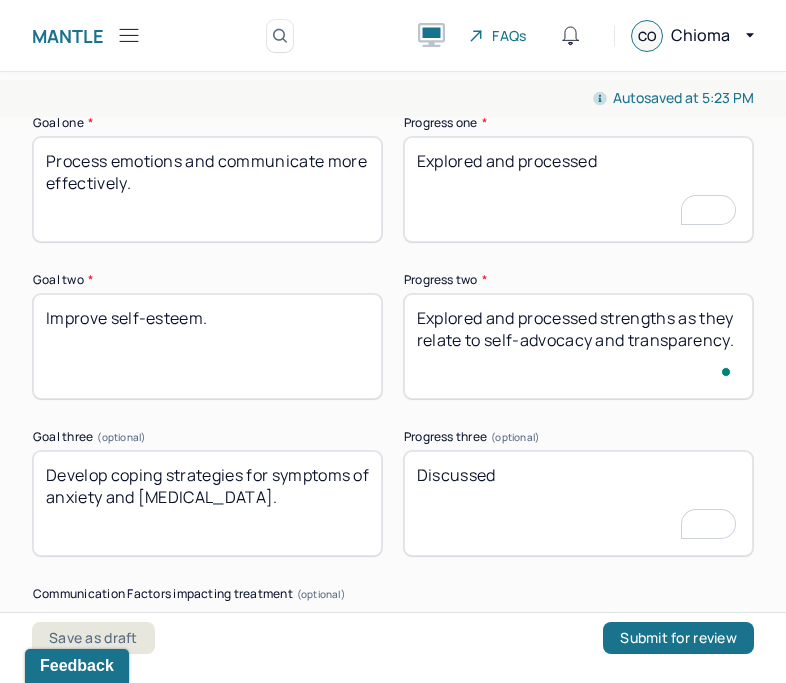 type on "Explored and processed strengths as they relate to self-advocacy and transparency." 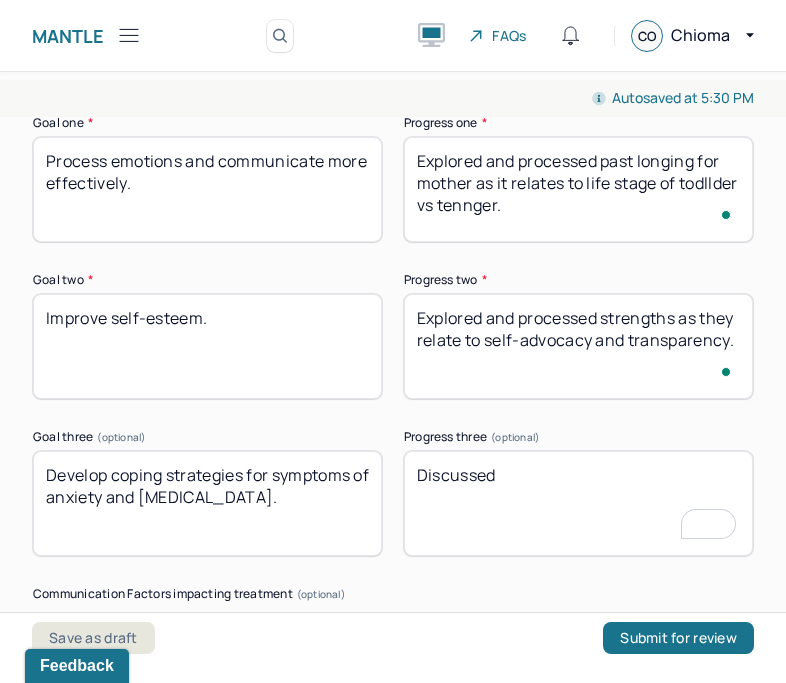 type on "Explored and processed past longing for mother as it relates to life stage of todllder vs tennger." 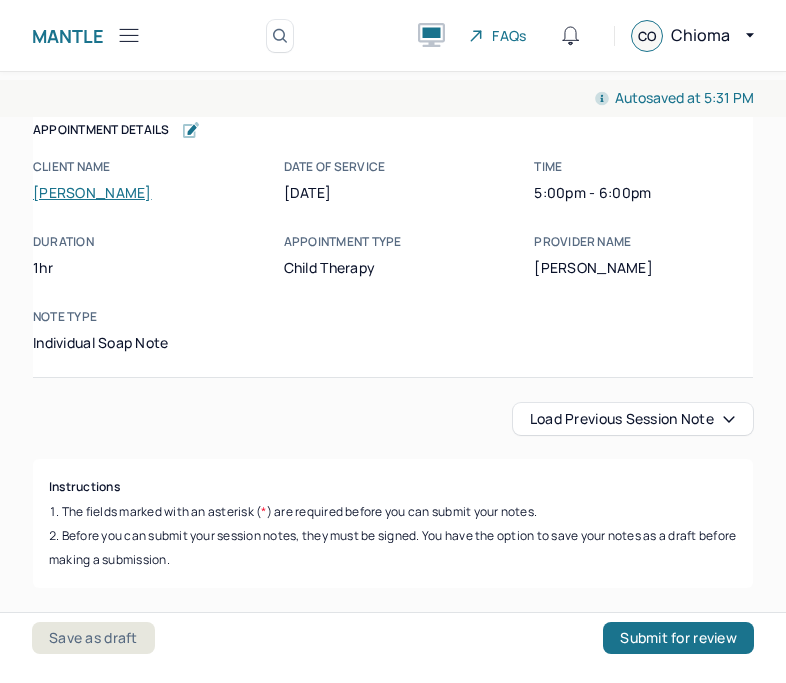 click on "Explored and processed past longing for mother as it relates to the life stage of toddler vs tennger." at bounding box center [578, 3611] 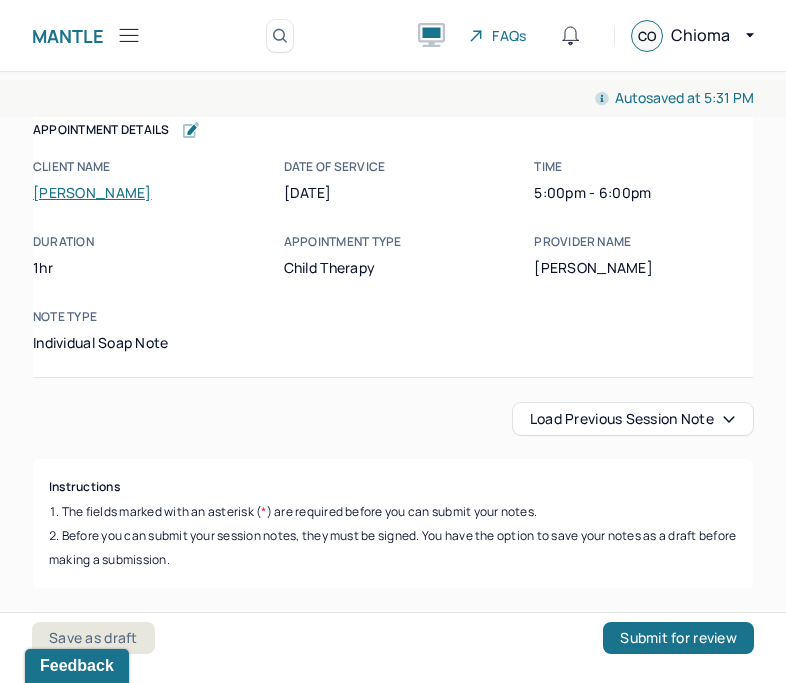 scroll, scrollTop: 3422, scrollLeft: 0, axis: vertical 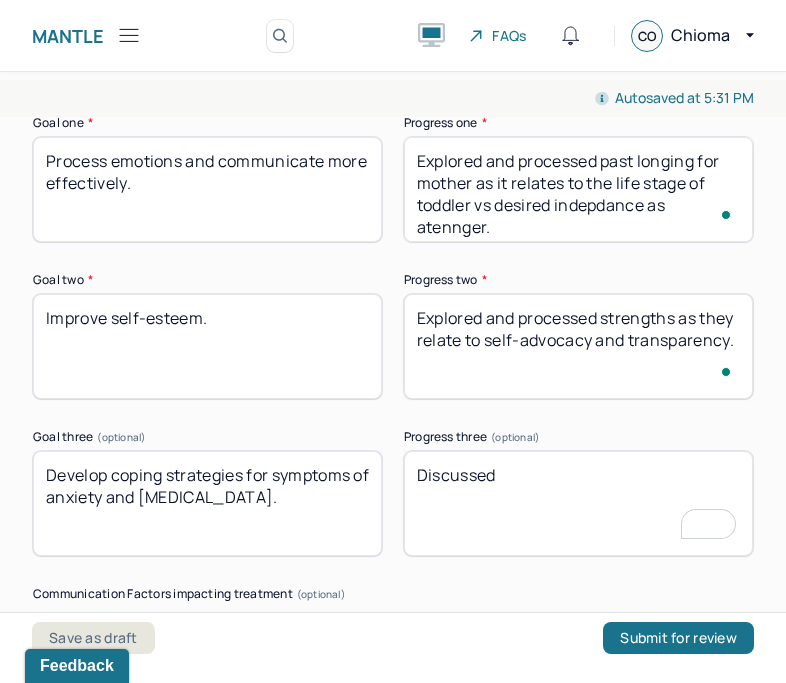 type on "Explored and processed past longing for mother as it relates to the life stage of toddler vs desired indepdance as a tennger." 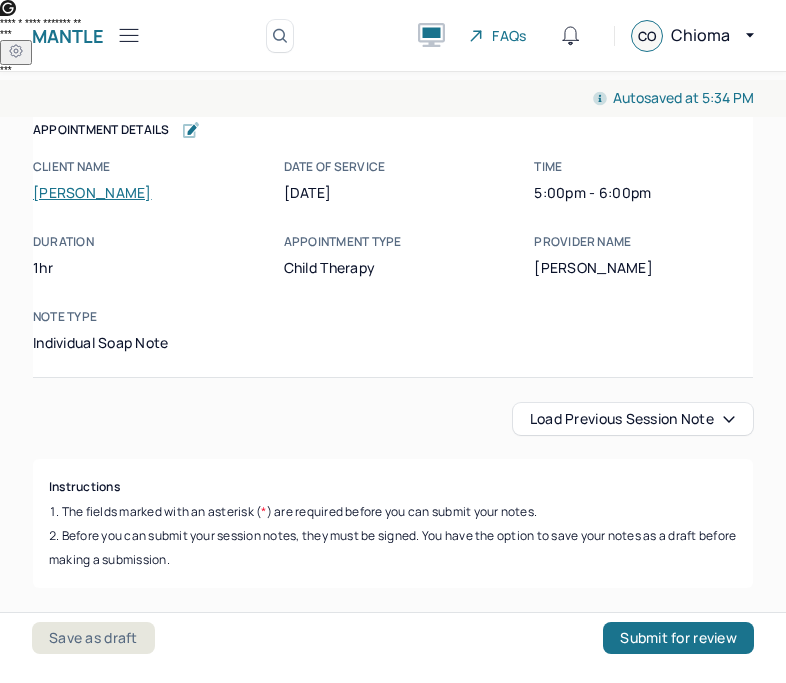 scroll, scrollTop: 0, scrollLeft: 0, axis: both 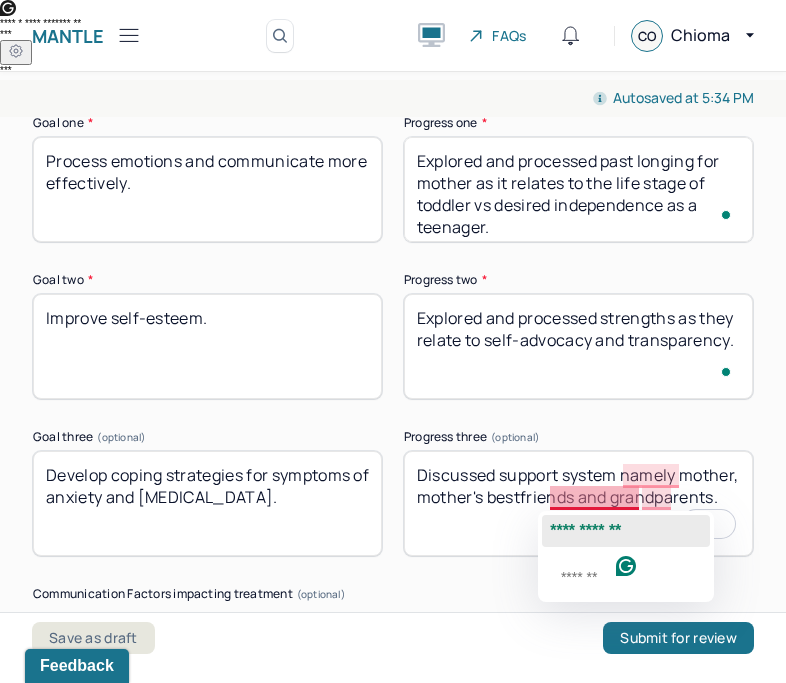 click on "**********" 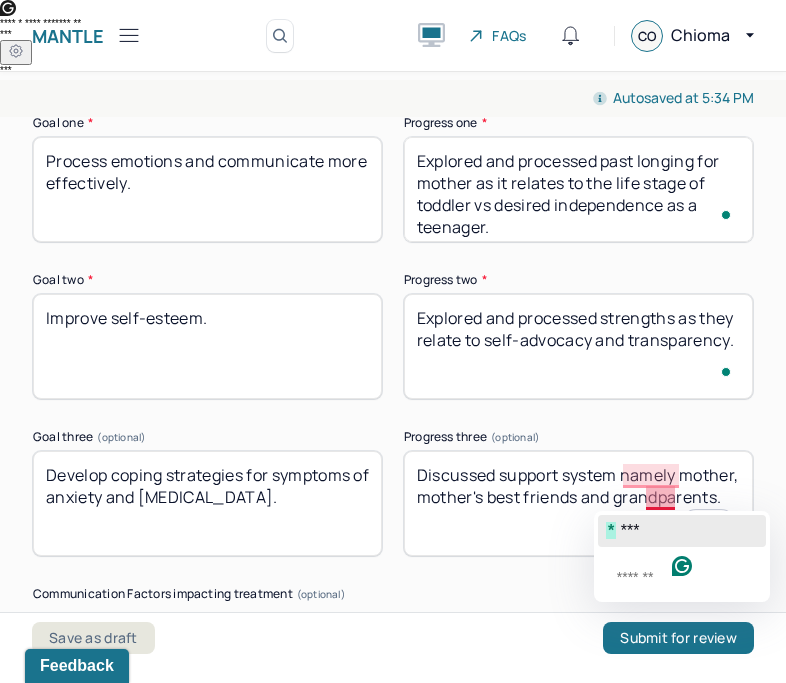 click on "*   ***" 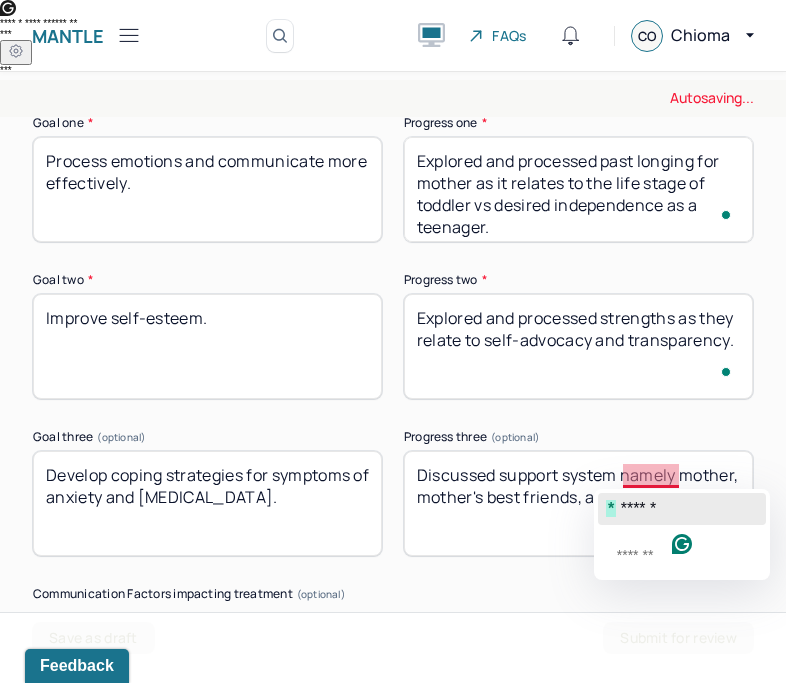 click on "******" 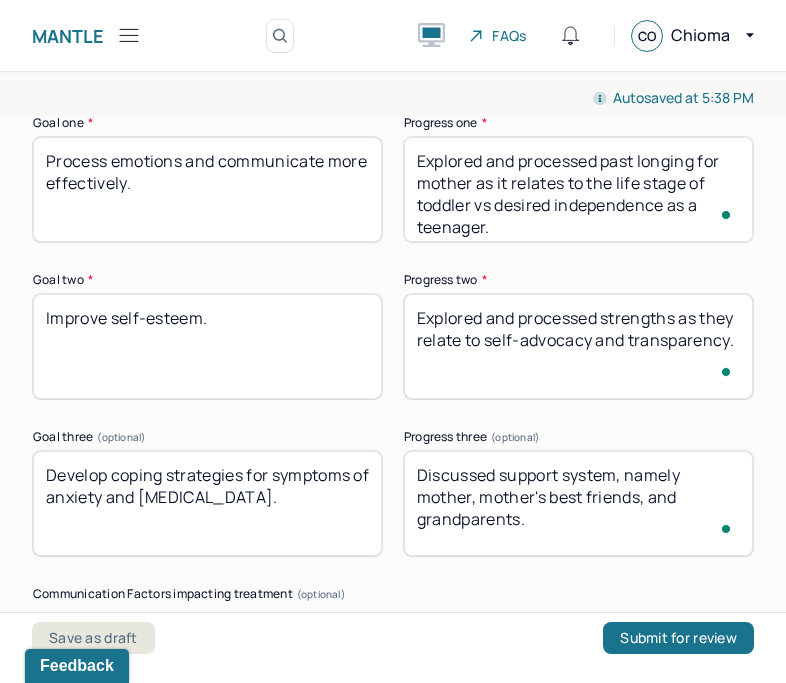 type on "Discussed support system, namely mother, mother's best friends, and grandparents." 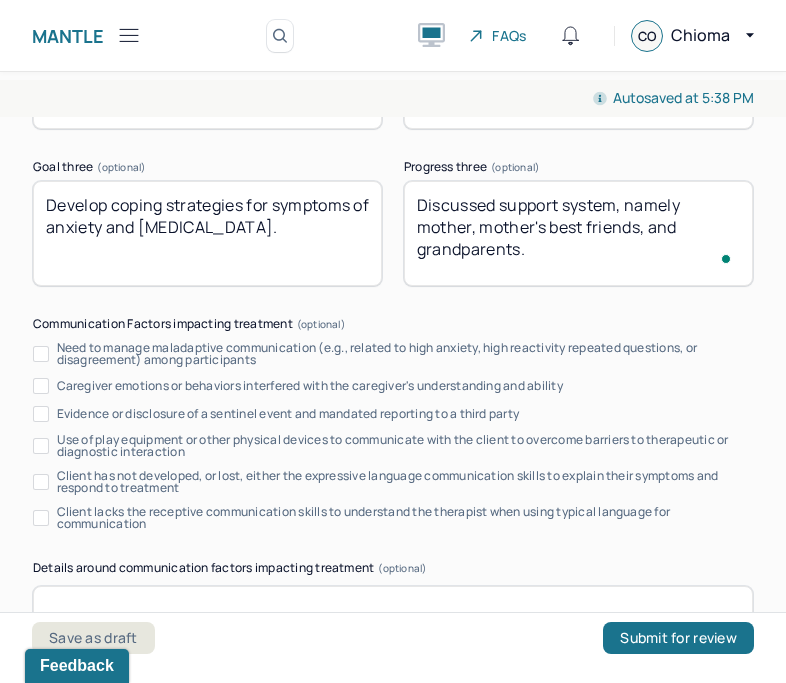 scroll, scrollTop: 3692, scrollLeft: 0, axis: vertical 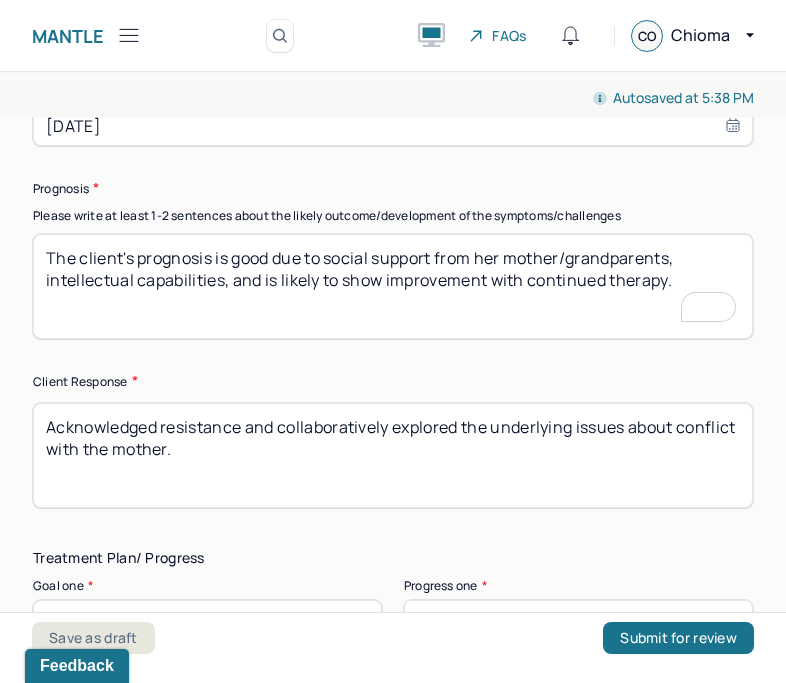 click on "Acknowledged resistance and collaboratively explored the underlying issues about conflict with the mother." at bounding box center [393, 455] 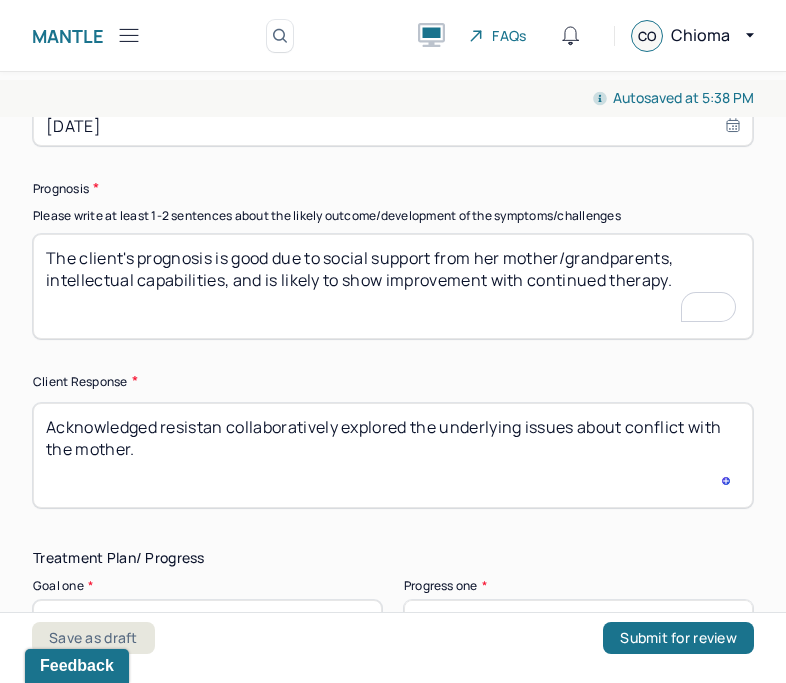scroll, scrollTop: 2959, scrollLeft: 0, axis: vertical 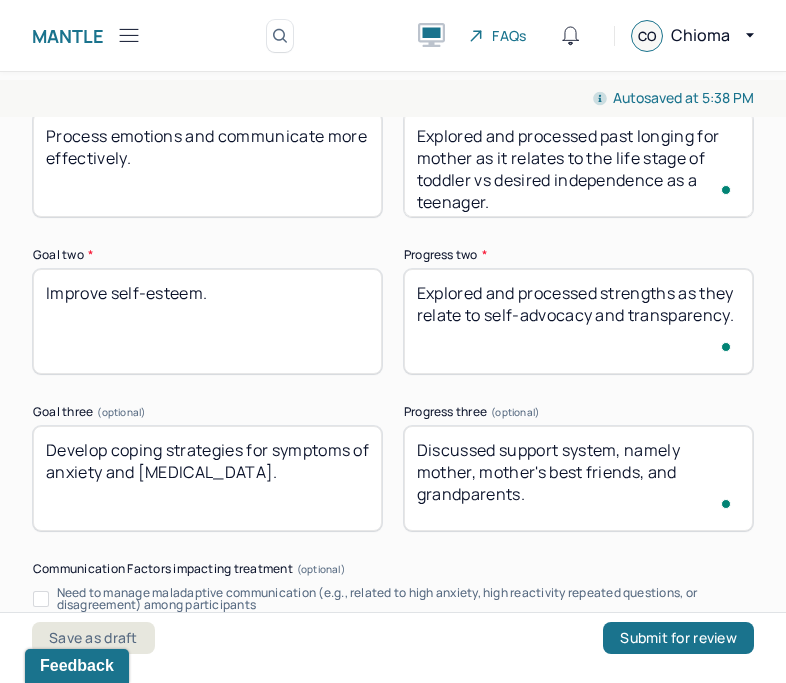 type on "Acknowledged collaboratively explored the underlying issues about conflict with the mother." 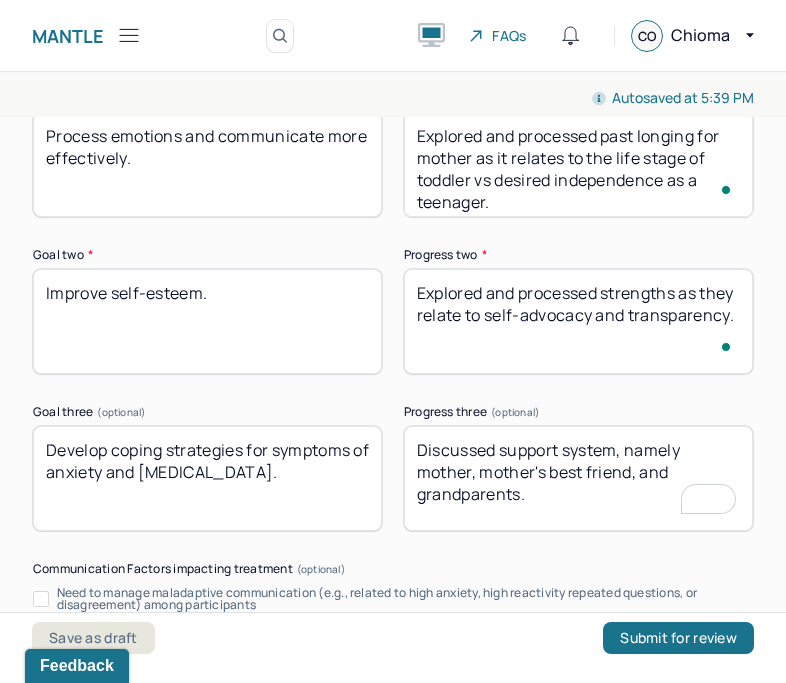 click on "Discussed support system, namely mother, mother's best friend, and grandparents." at bounding box center (578, 478) 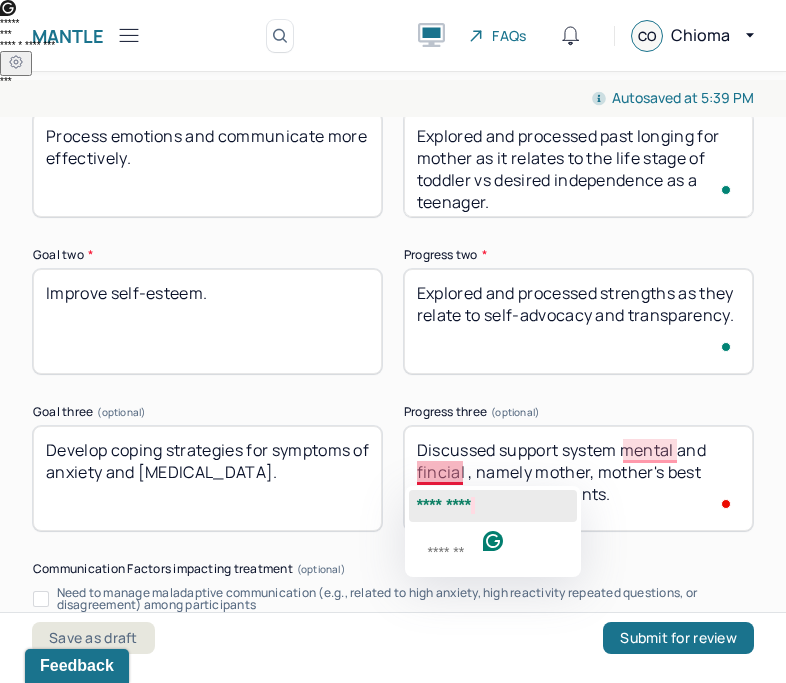 click on "*********" 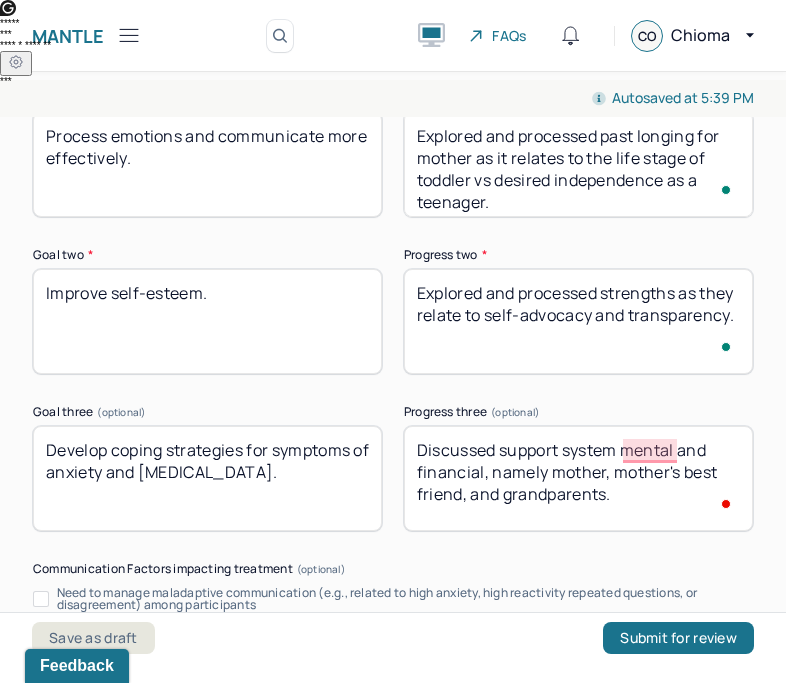 click on "Discussed support system mental and financial, namely mother, mother's best friend, and grandparents." at bounding box center [578, 478] 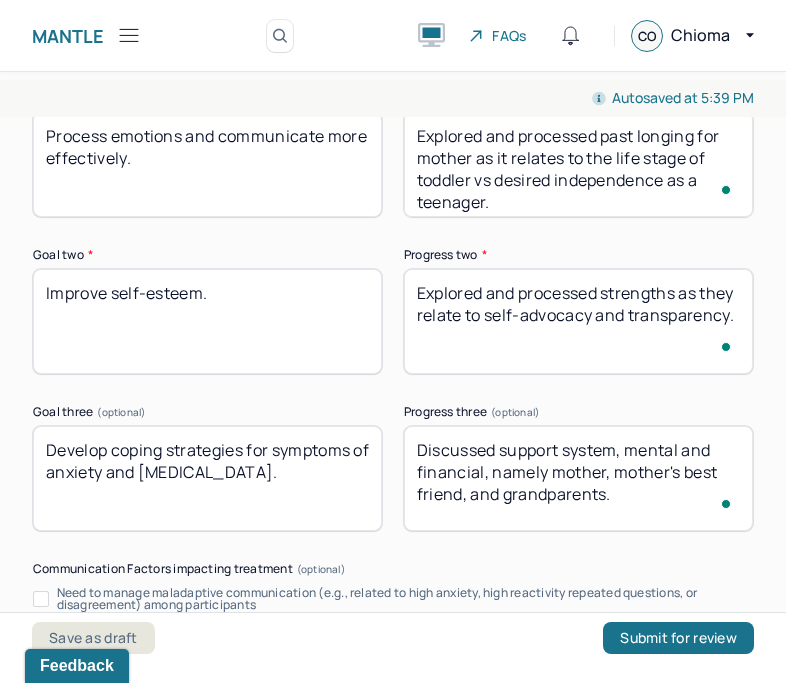 scroll, scrollTop: 3291, scrollLeft: 0, axis: vertical 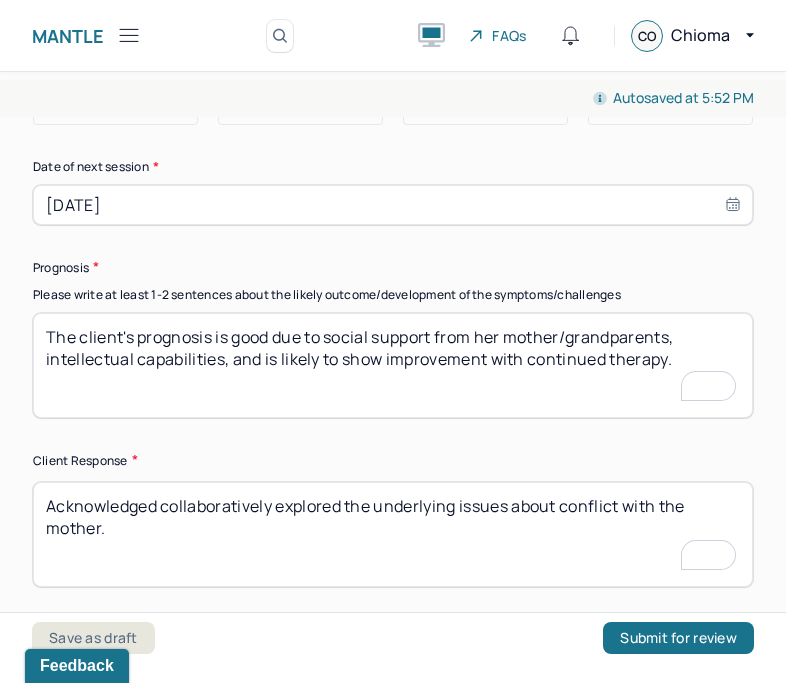 type on "Discussed support system, mental and financial, namely mother, mother's best friend, and grandparents." 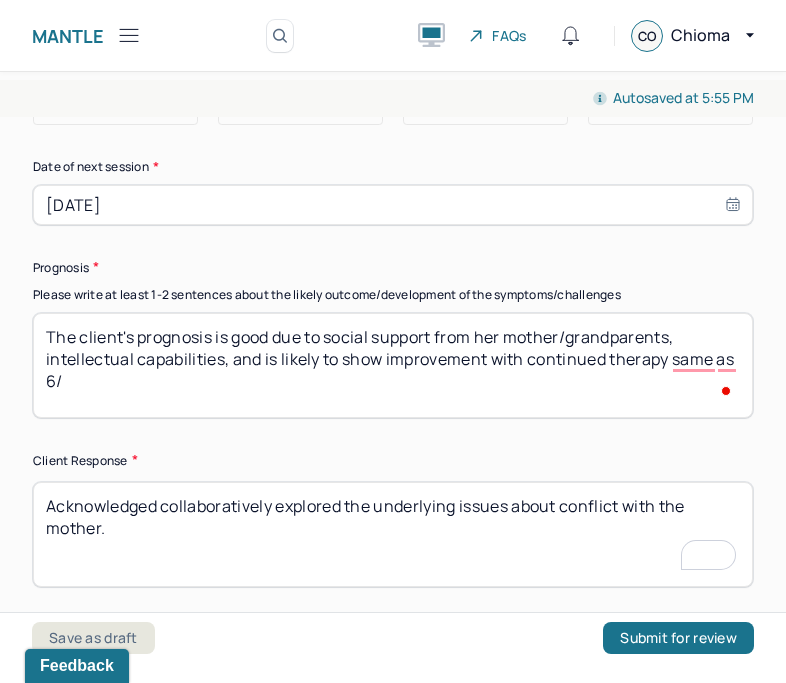 type on "The client's prognosis is good due to social support from her mother/grandparents, intellectual capabilities, and is likely to show improvement with continued therapy same as 6/" 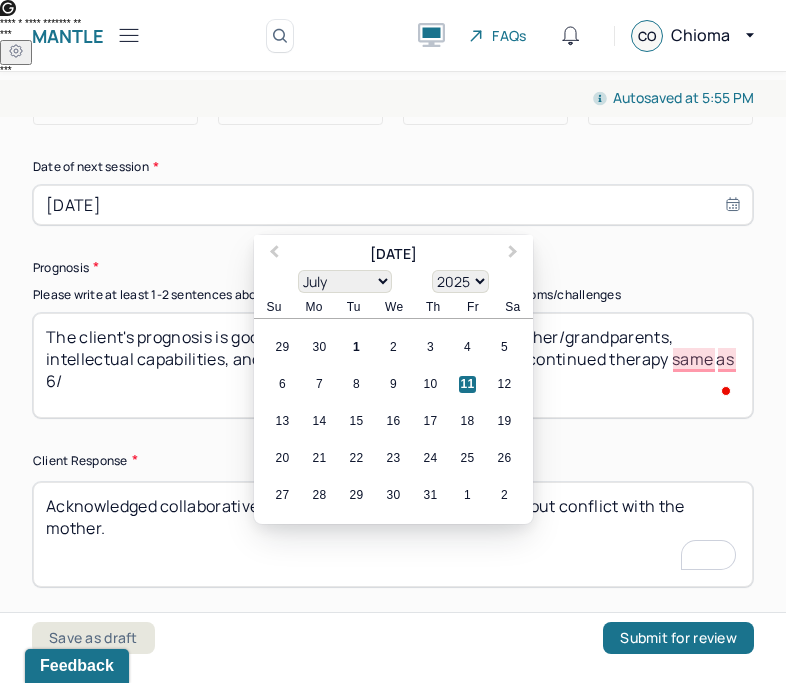 click on "January February March April May June July August September October November December" at bounding box center (345, 281) 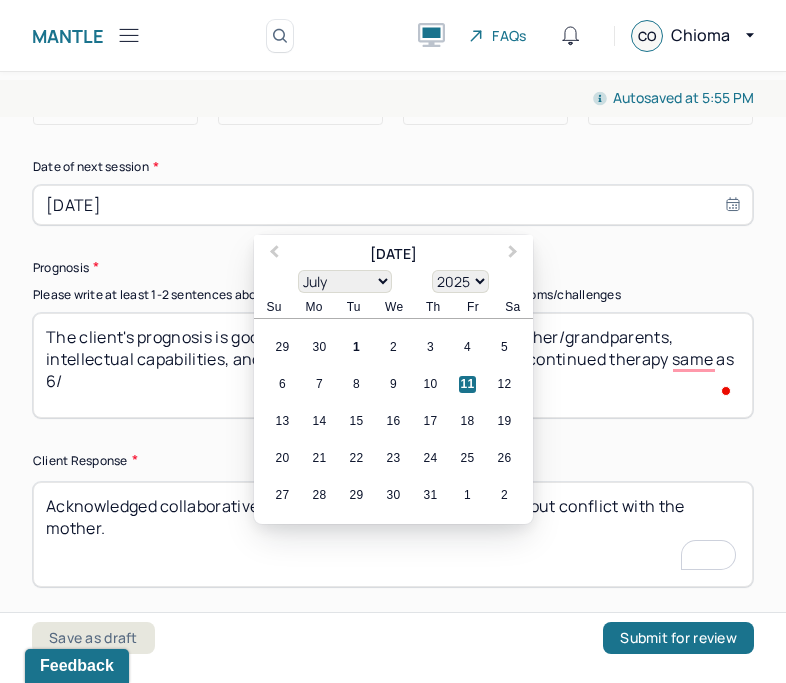 select on "5" 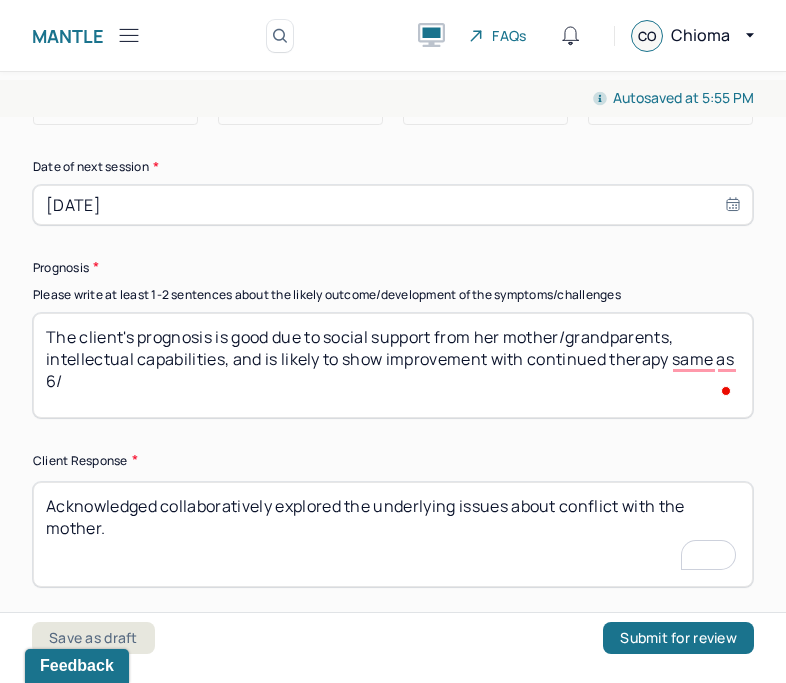 click on "The client's prognosis is good due to social support from her mother/grandparents, intellectual capabilities, and is likely to show improvement with continued therapy same as 6/" at bounding box center (393, 365) 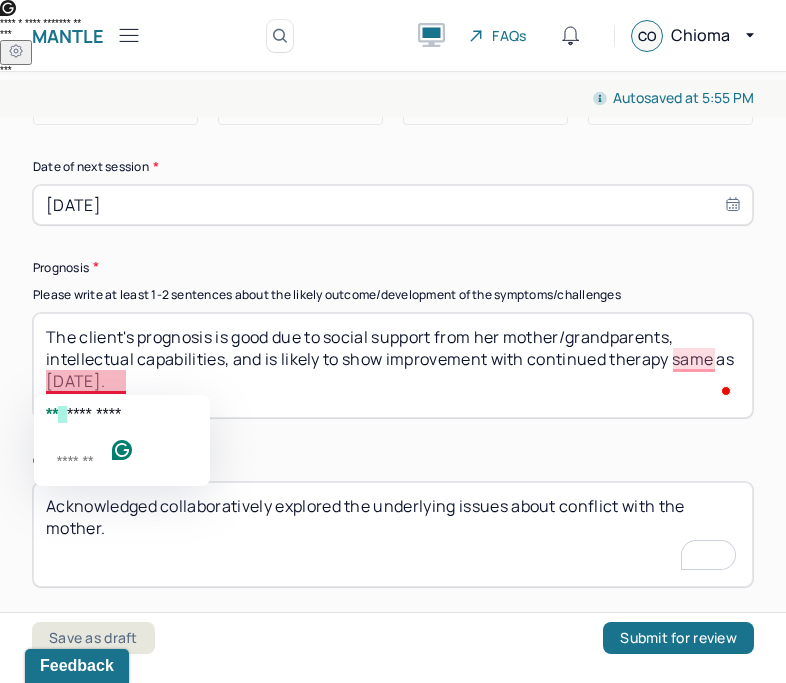 click on "*********" 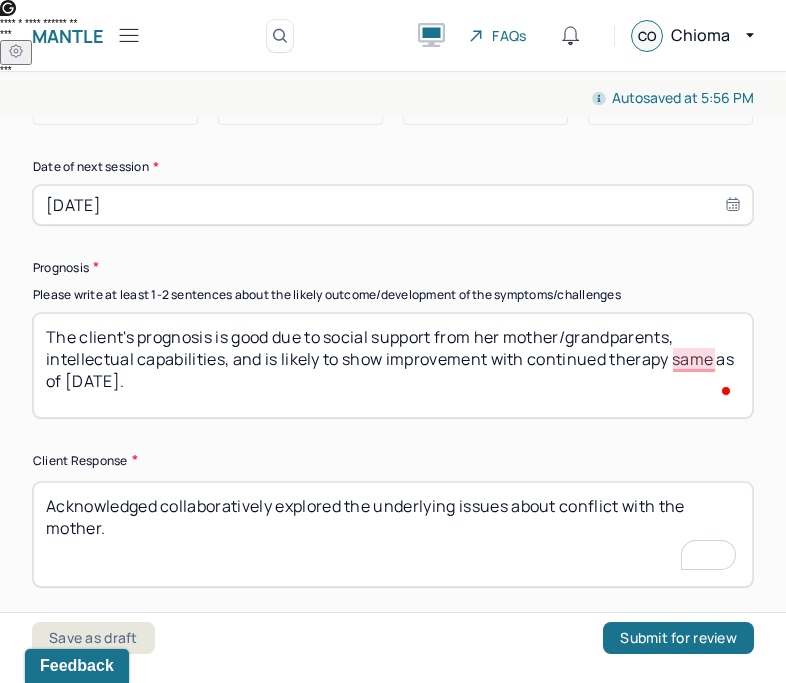 click on "The client's prognosis is good due to social support from her mother/grandparents, intellectual capabilities, and is likely to show improvement with continued therapy same as of [DATE]." at bounding box center (393, 365) 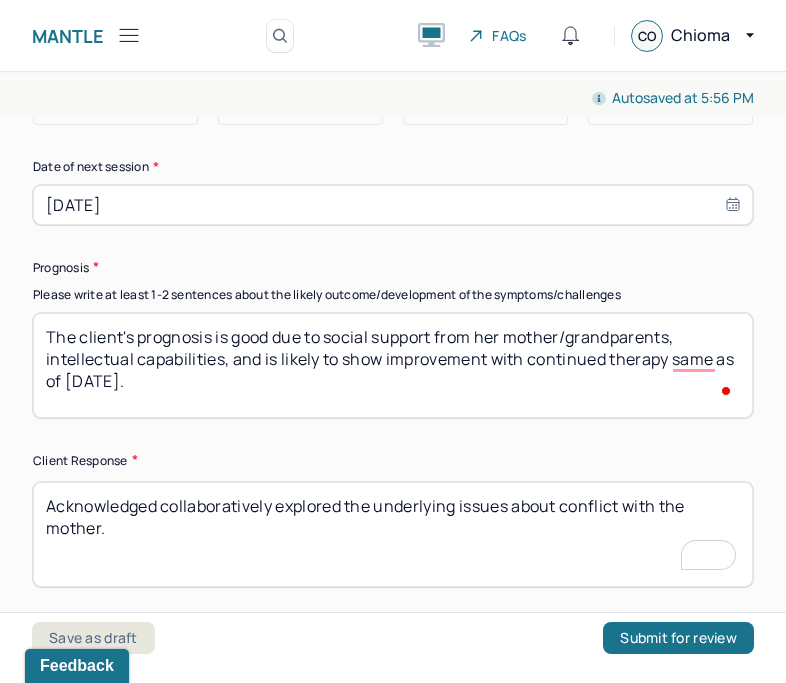 scroll, scrollTop: 9, scrollLeft: 0, axis: vertical 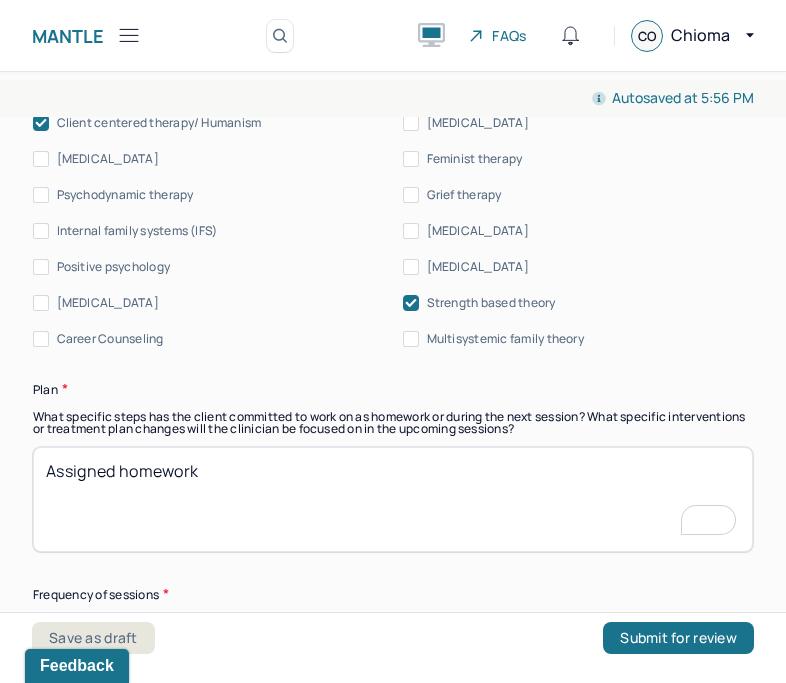 type on "The client's prognosis is good due to social support from her mother/grandparents, intellectual capabilities, and is likely to show improvement with continued therapy same as of [DATE]." 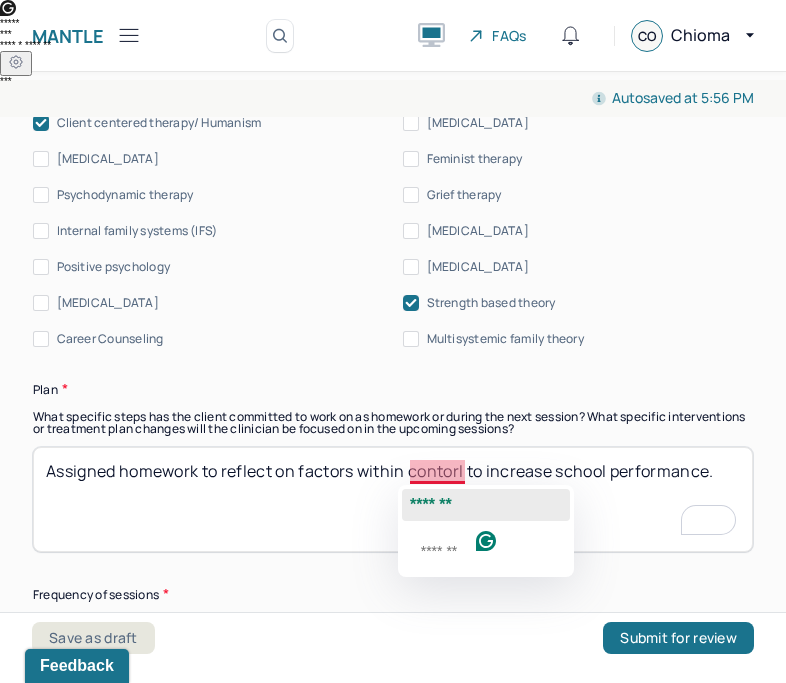 click on "*******" 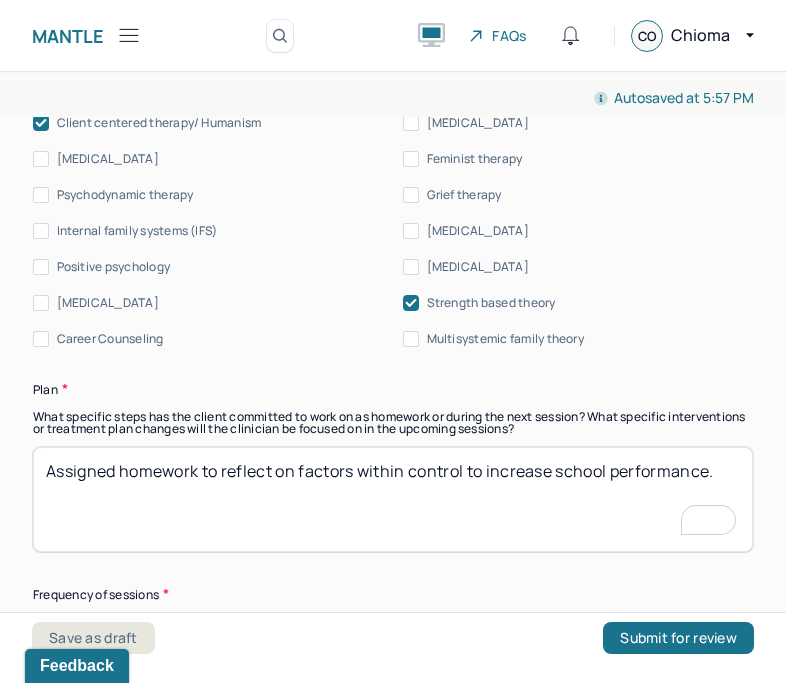 click on "Assigned homework to reflect on factors within control to increase school performance." at bounding box center [393, 499] 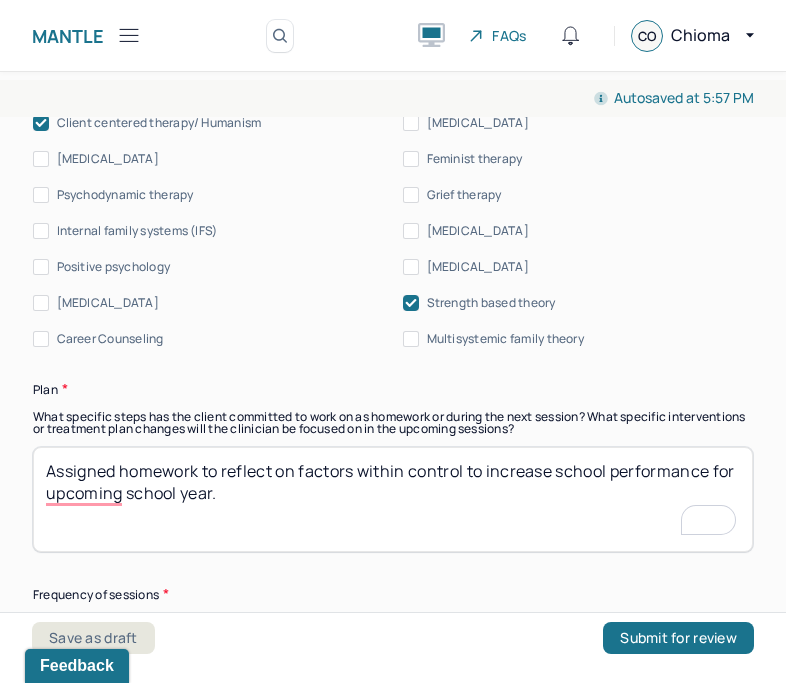 scroll, scrollTop: 1406, scrollLeft: 0, axis: vertical 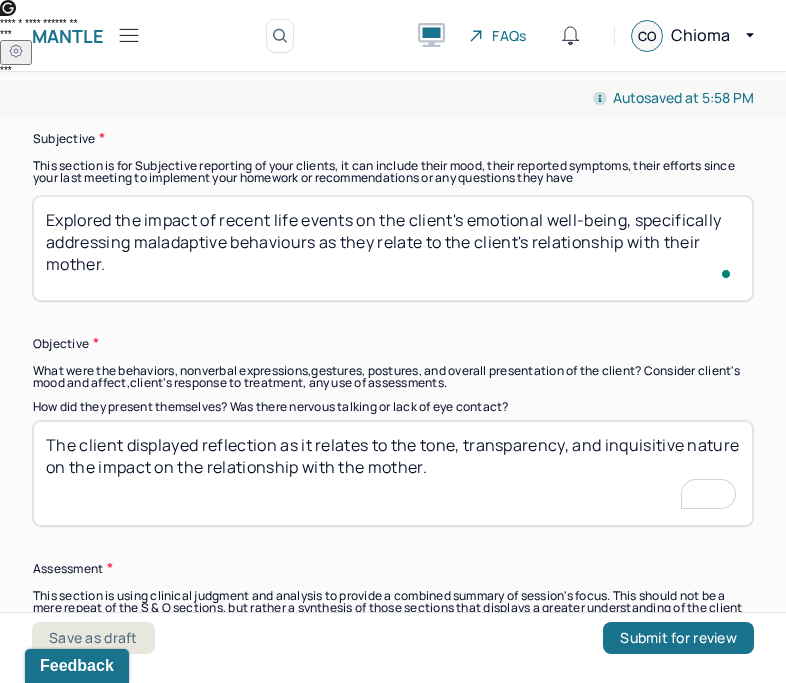 type on "Assigned homework to reflect on factors within control to increase school performance for upcoming school year." 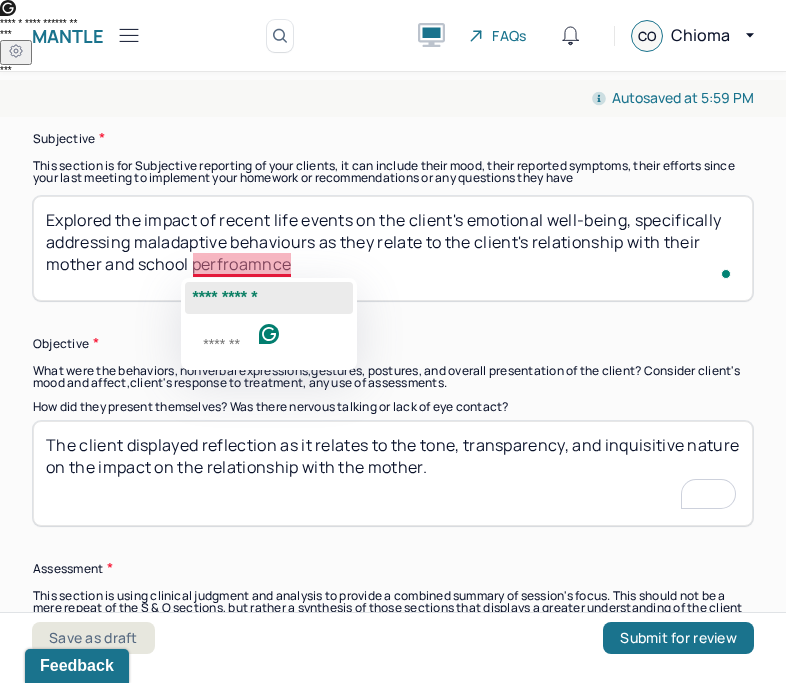 click on "**********" 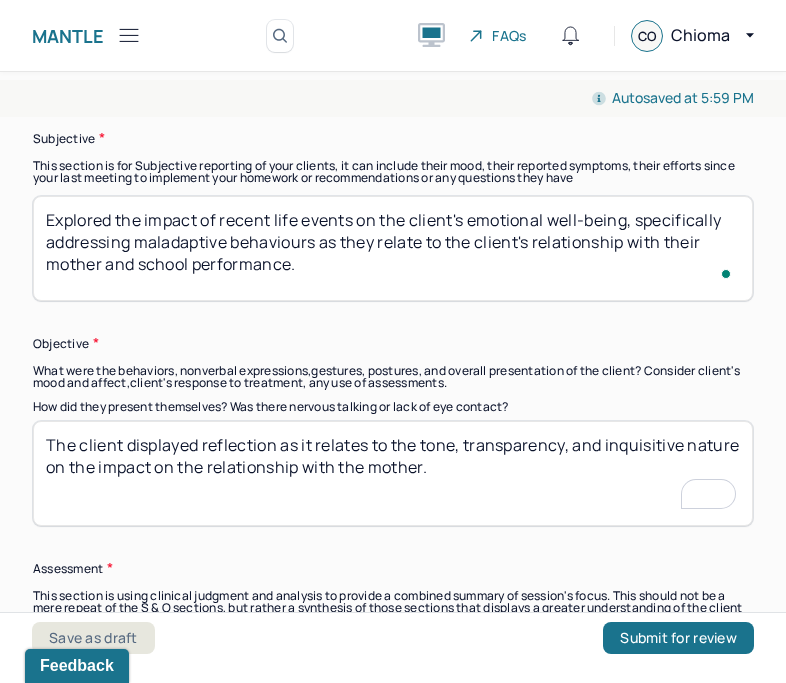 type on "Explored the impact of recent life events on the client's emotional well-being, specifically addressing maladaptive behaviours as they relate to the client's relationship with their mother and school performance." 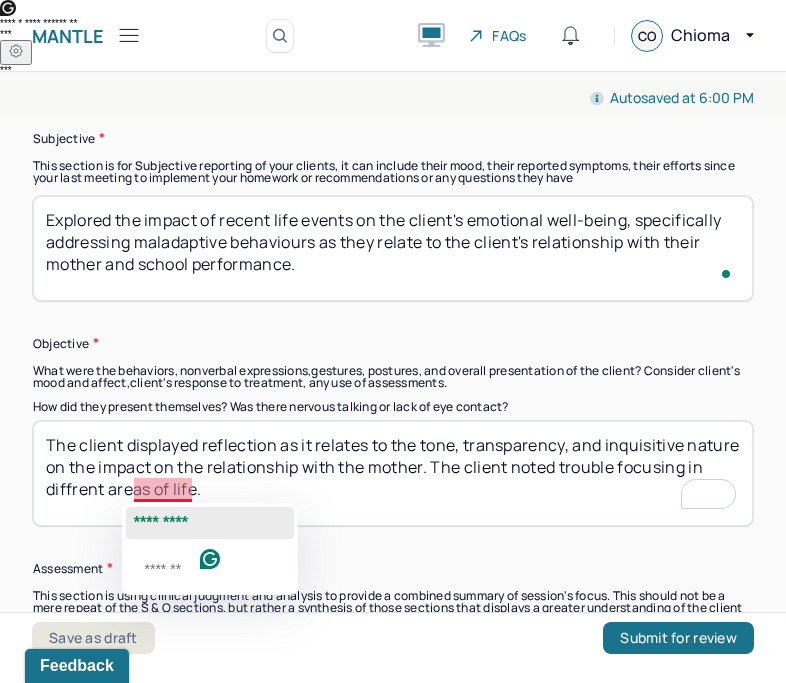 click on "*********" 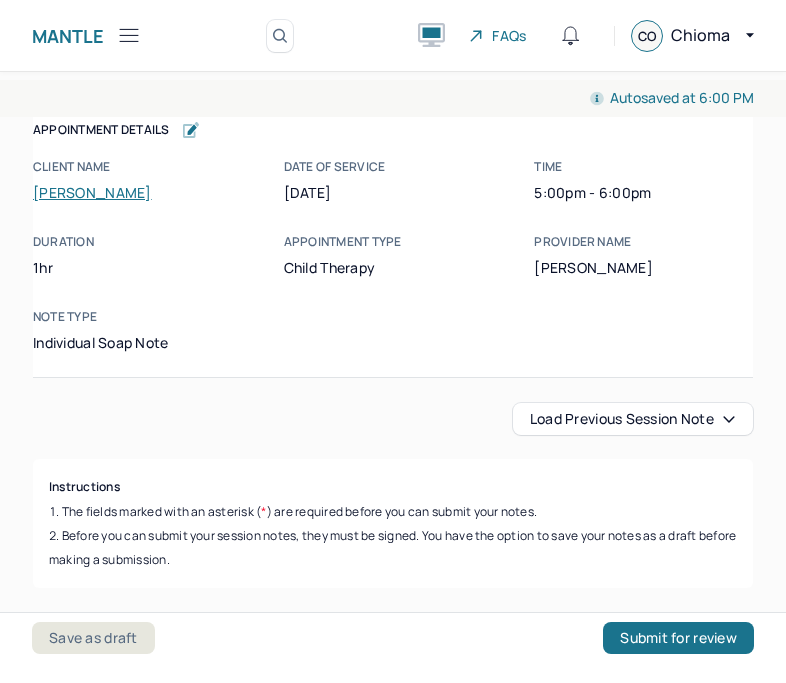 scroll, scrollTop: 0, scrollLeft: 0, axis: both 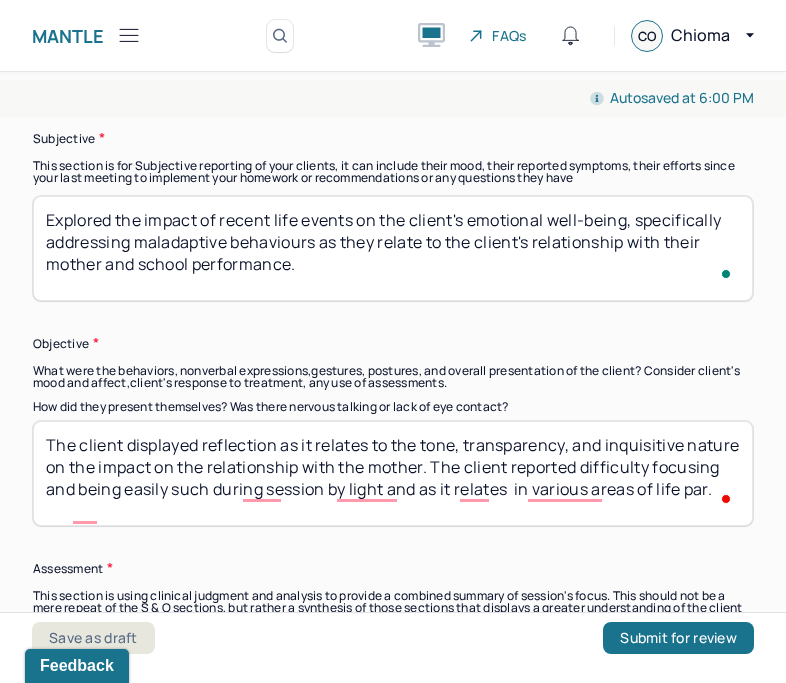 click on "The client displayed reflection as it relates to the tone, transparency, and inquisitive nature on the impact on the relationship with the mother. The client reported difficulty focusing in various areas of life." at bounding box center [393, 473] 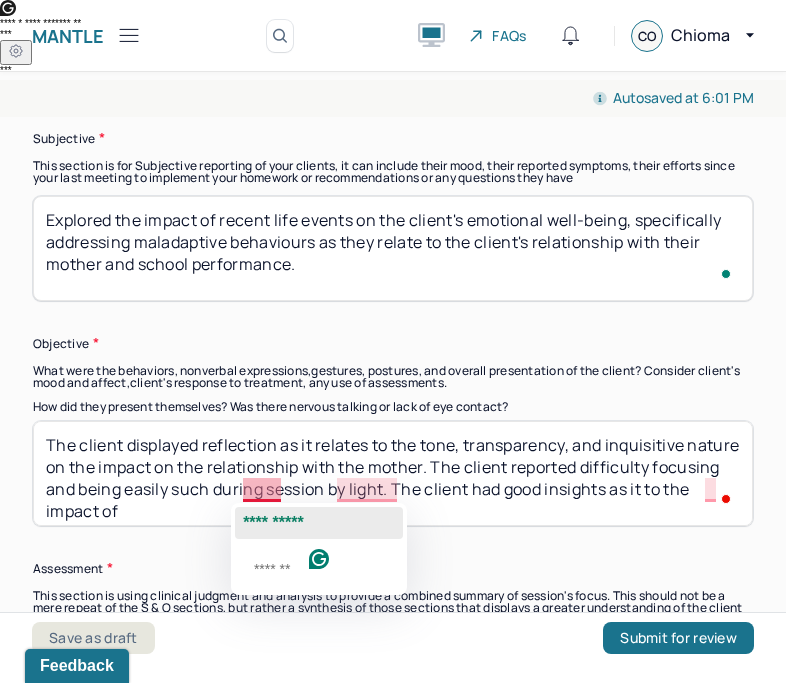click on "**********" 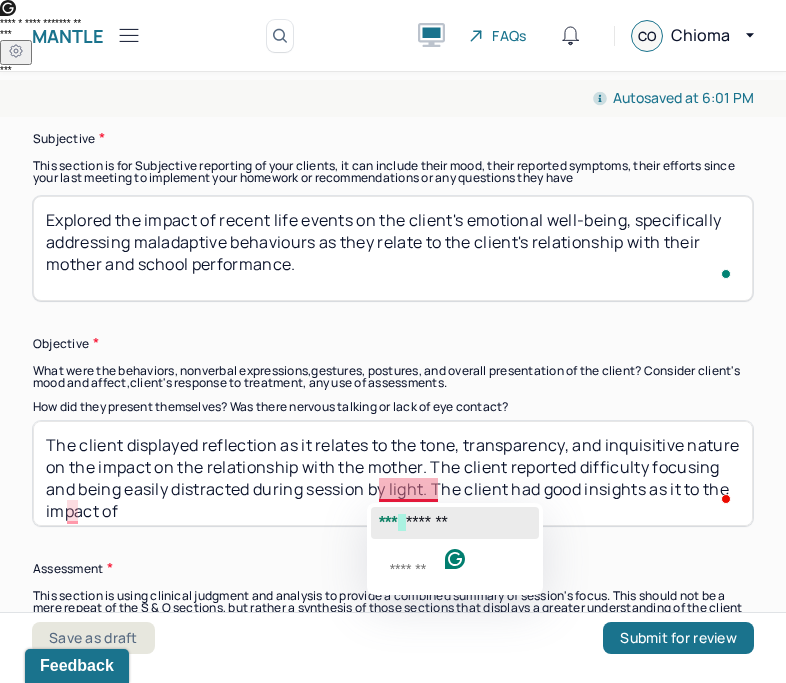 click on "***" 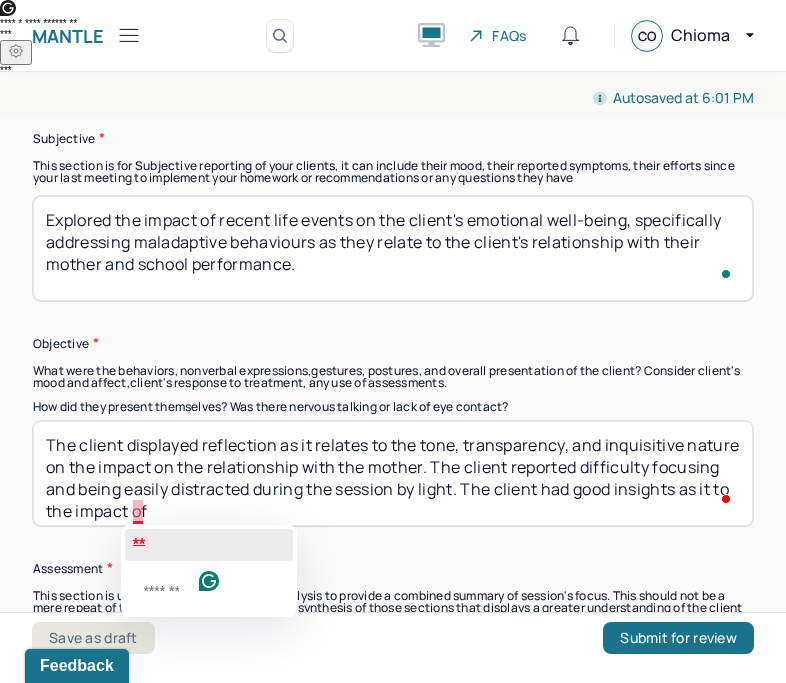 click 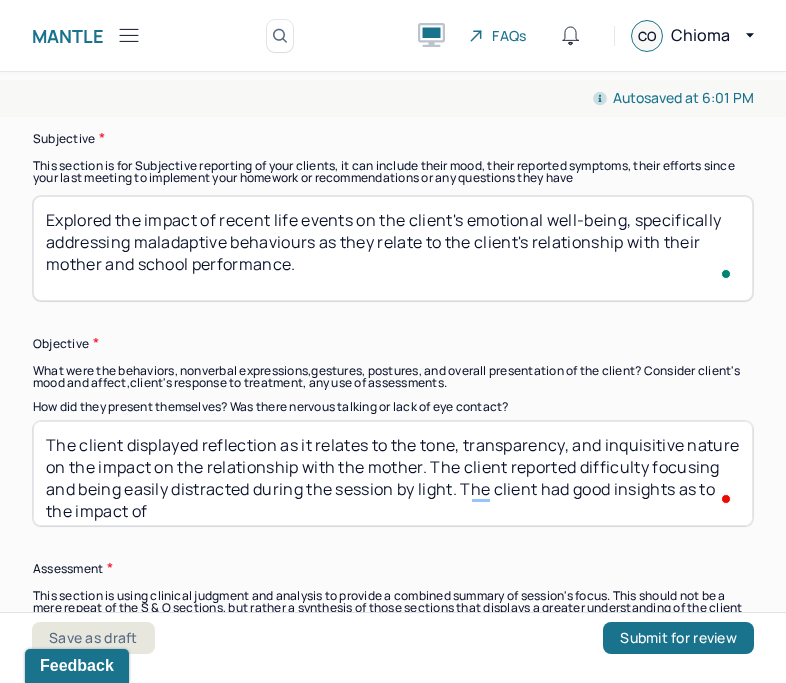 click on "The client displayed reflection as it relates to the tone, transparency, and inquisitive nature on the impact on the relationship with the mother. The client reported difficulty focusing and being easily distracted during the session by light. The client had good insights as it to the impact of" at bounding box center (393, 473) 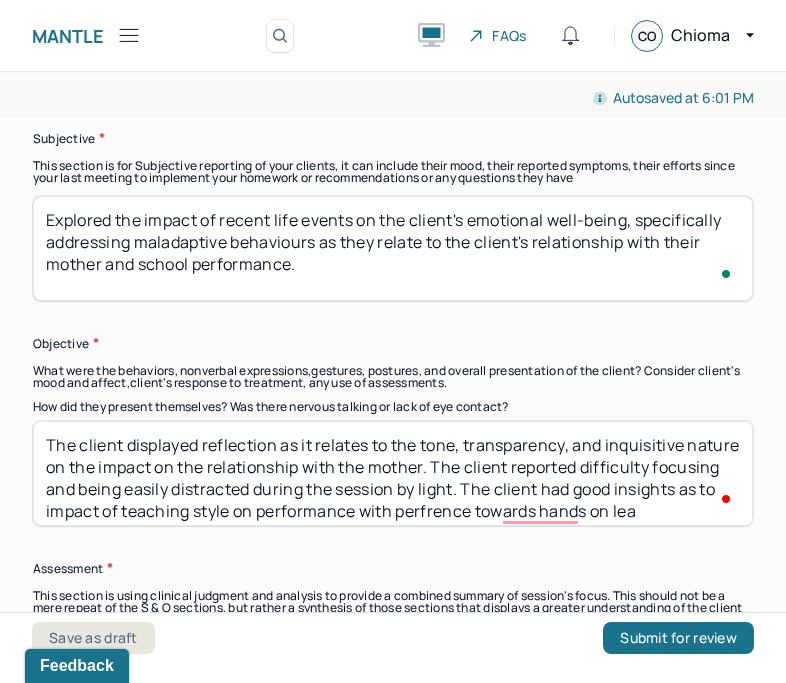 scroll, scrollTop: 19, scrollLeft: 0, axis: vertical 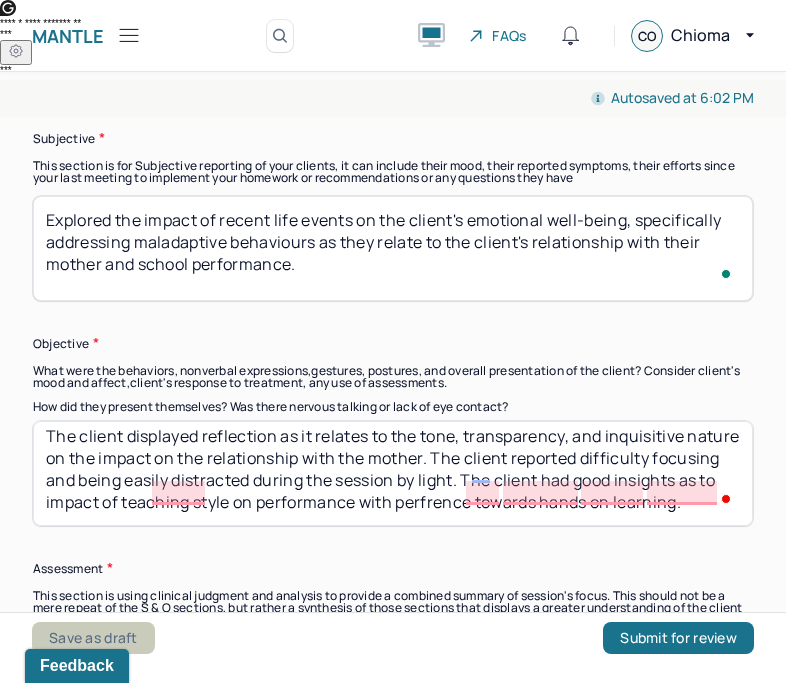 type on "The client displayed reflection as it relates to the tone, transparency, and inquisitive nature on the impact on the relationship with the mother. The client reported difficulty focusing and being easily distracted during the session by light. The client had good insights as to impact of teaching style on performance with perfrence towards hands on learning." 